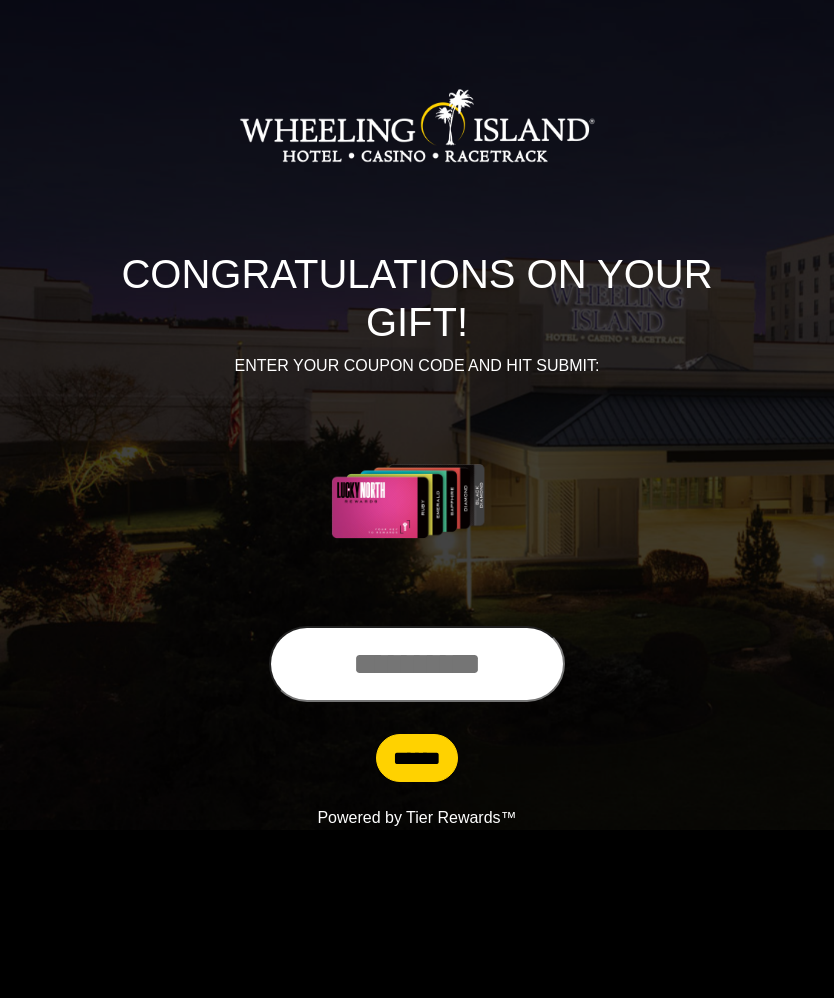 scroll, scrollTop: 0, scrollLeft: 0, axis: both 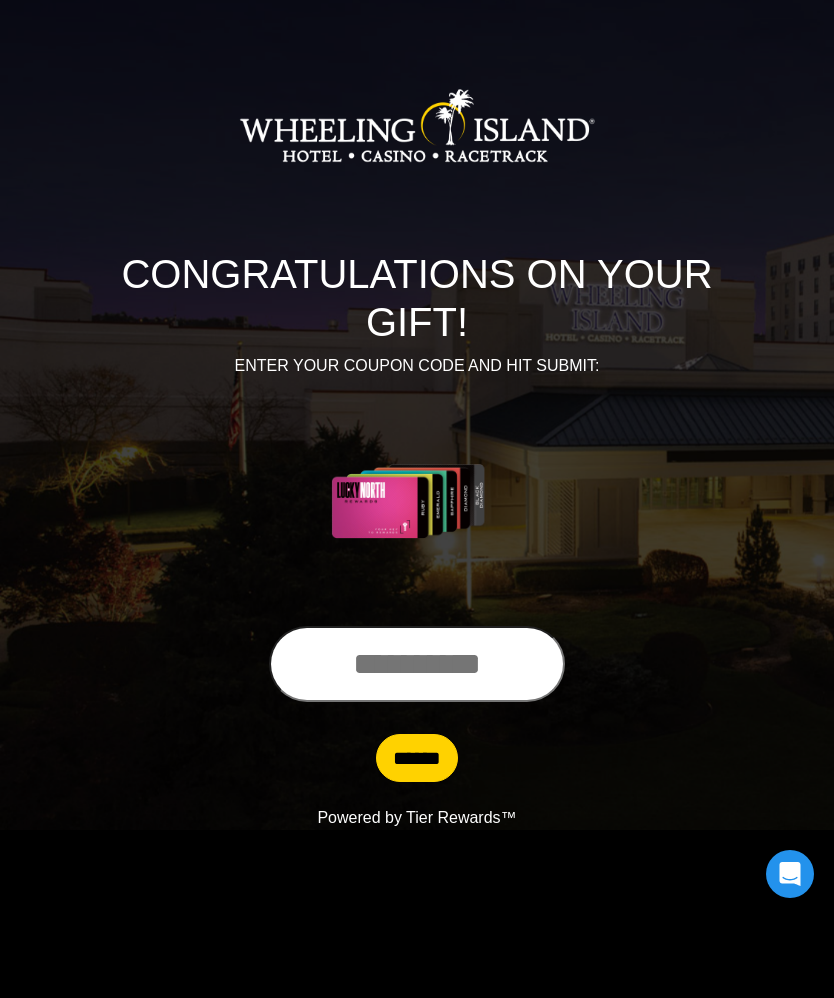 click at bounding box center [417, 664] 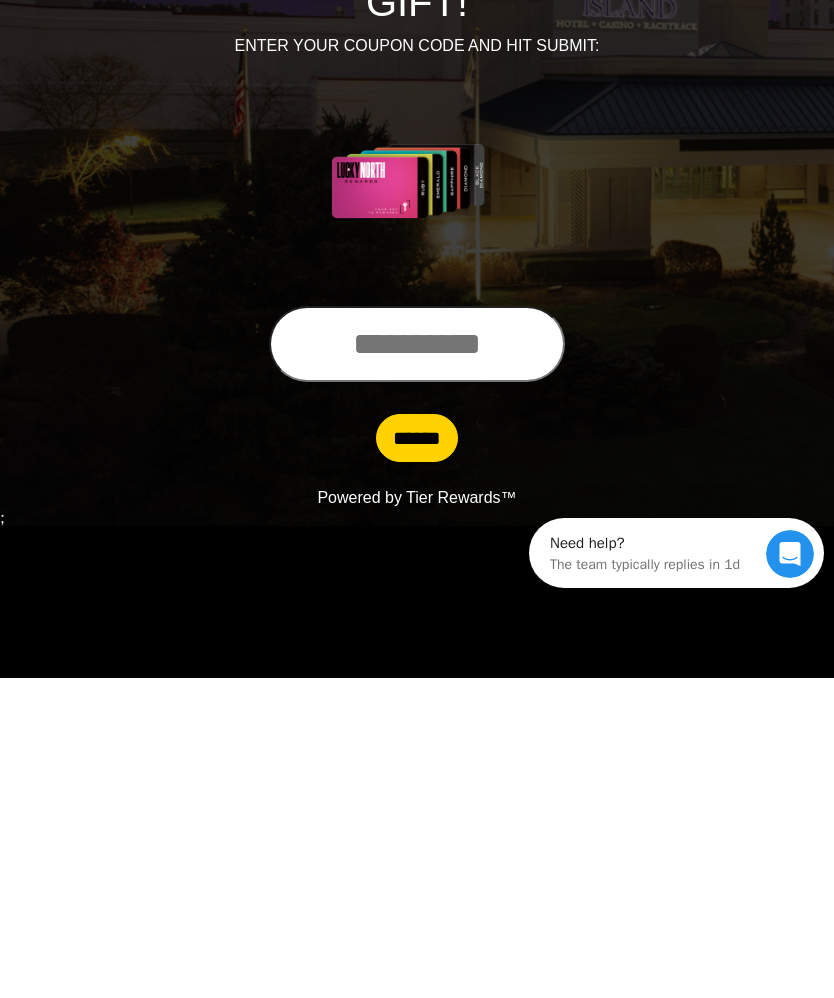 scroll, scrollTop: 0, scrollLeft: 0, axis: both 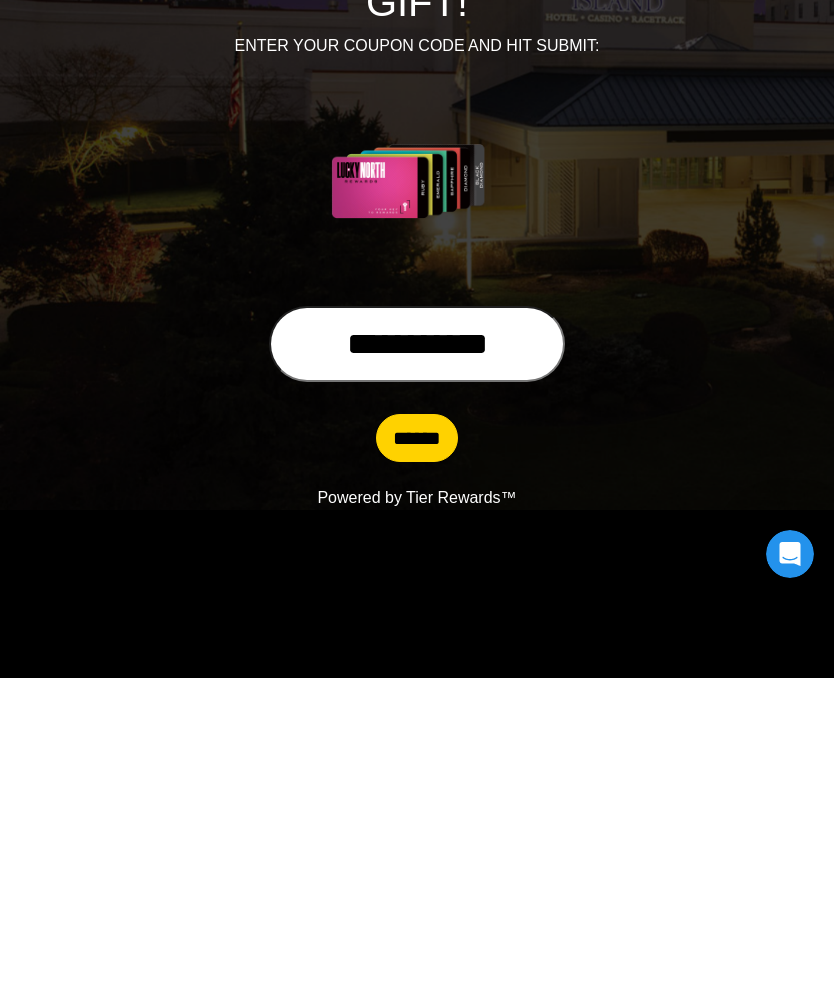 type on "**********" 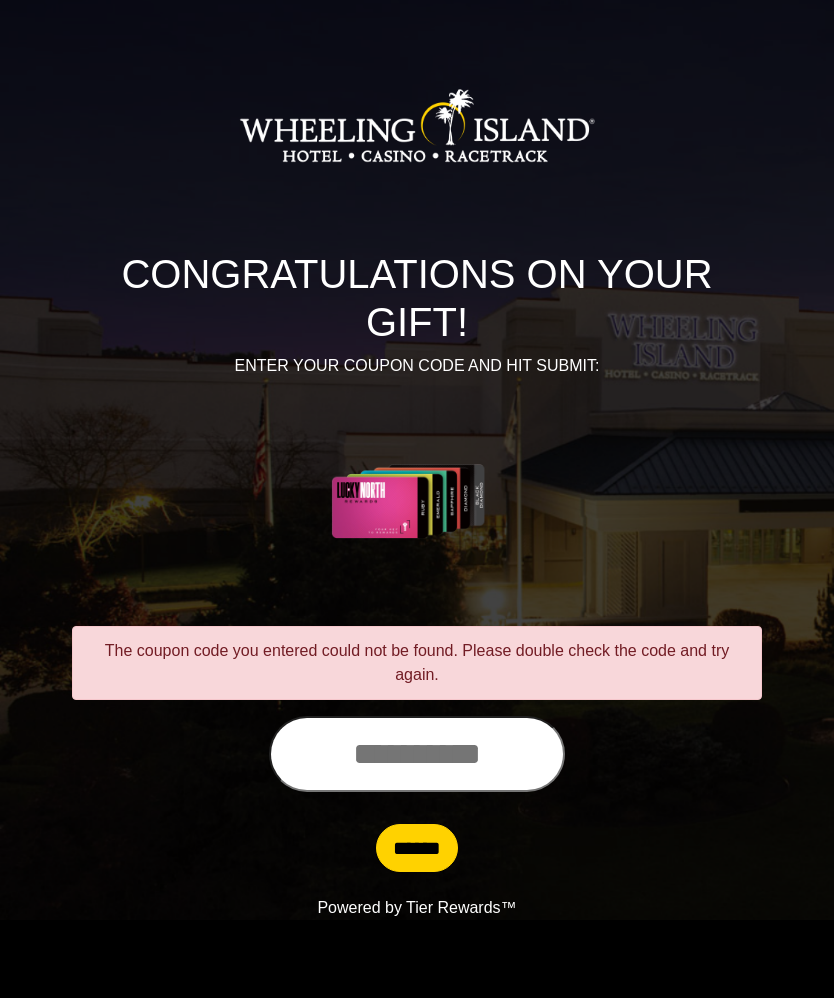 scroll, scrollTop: 0, scrollLeft: 0, axis: both 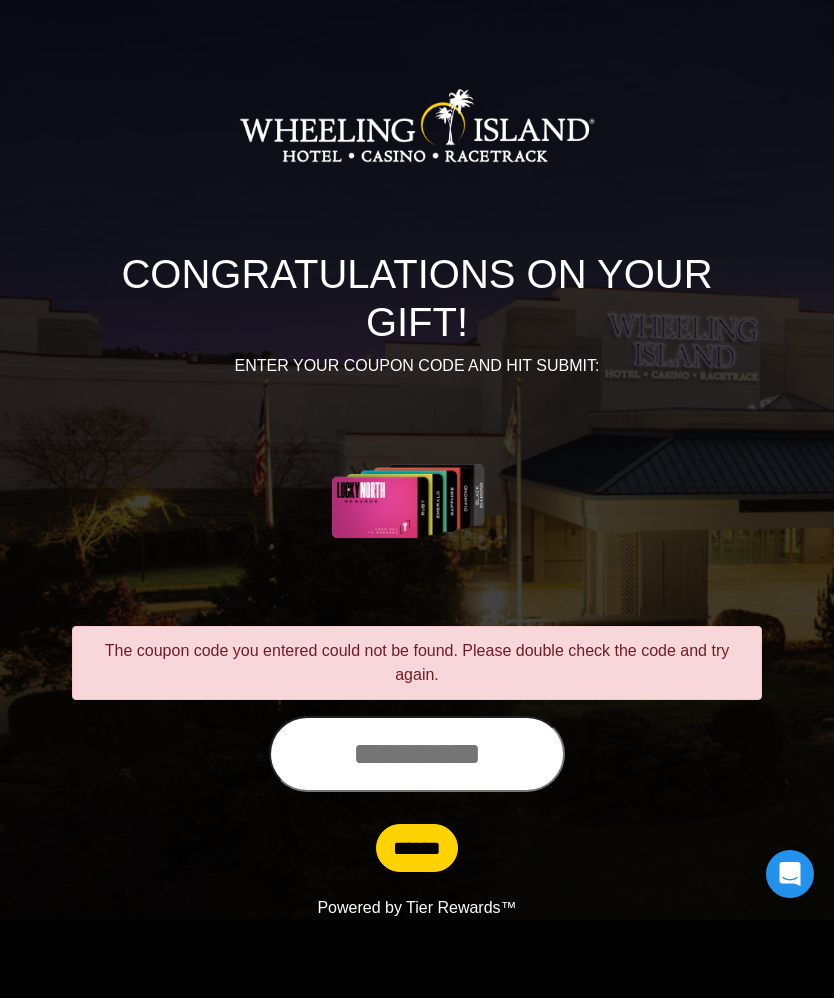 click at bounding box center [417, 754] 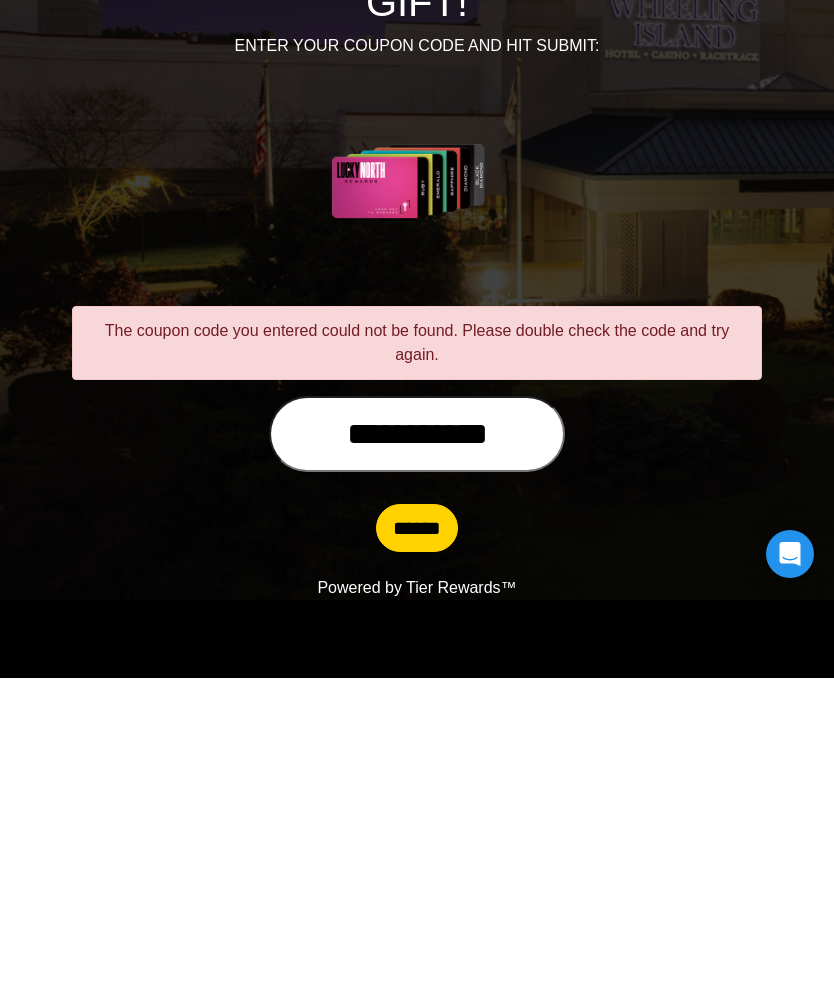 type on "**********" 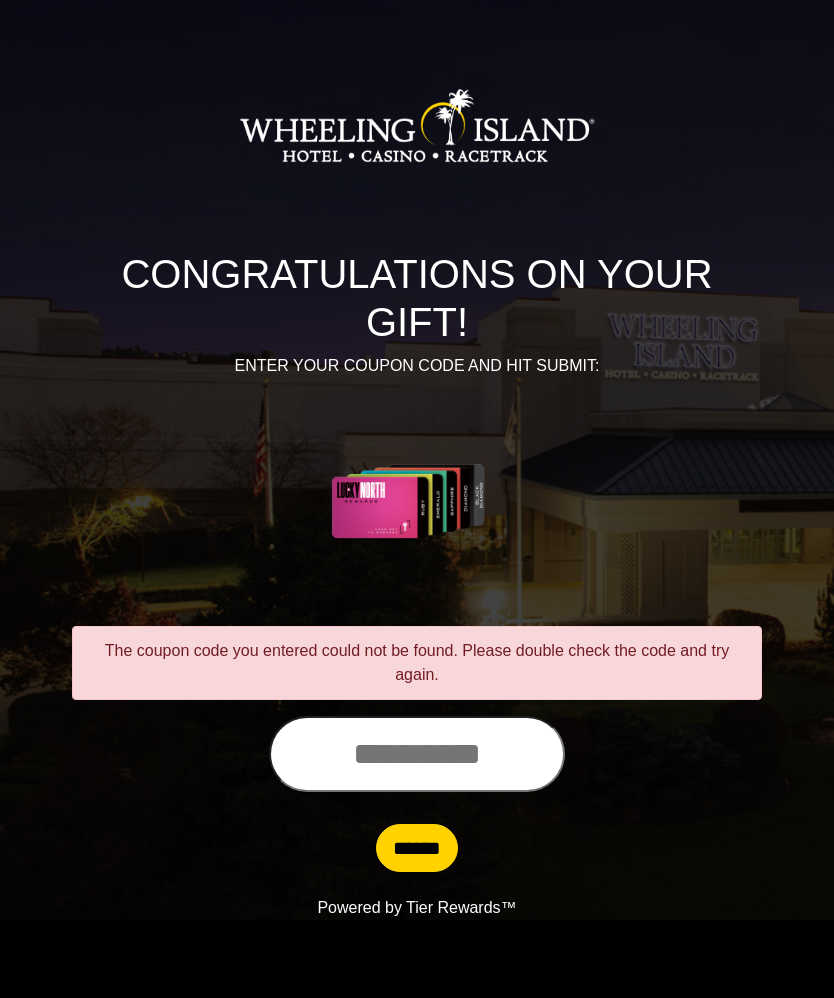 scroll, scrollTop: 0, scrollLeft: 0, axis: both 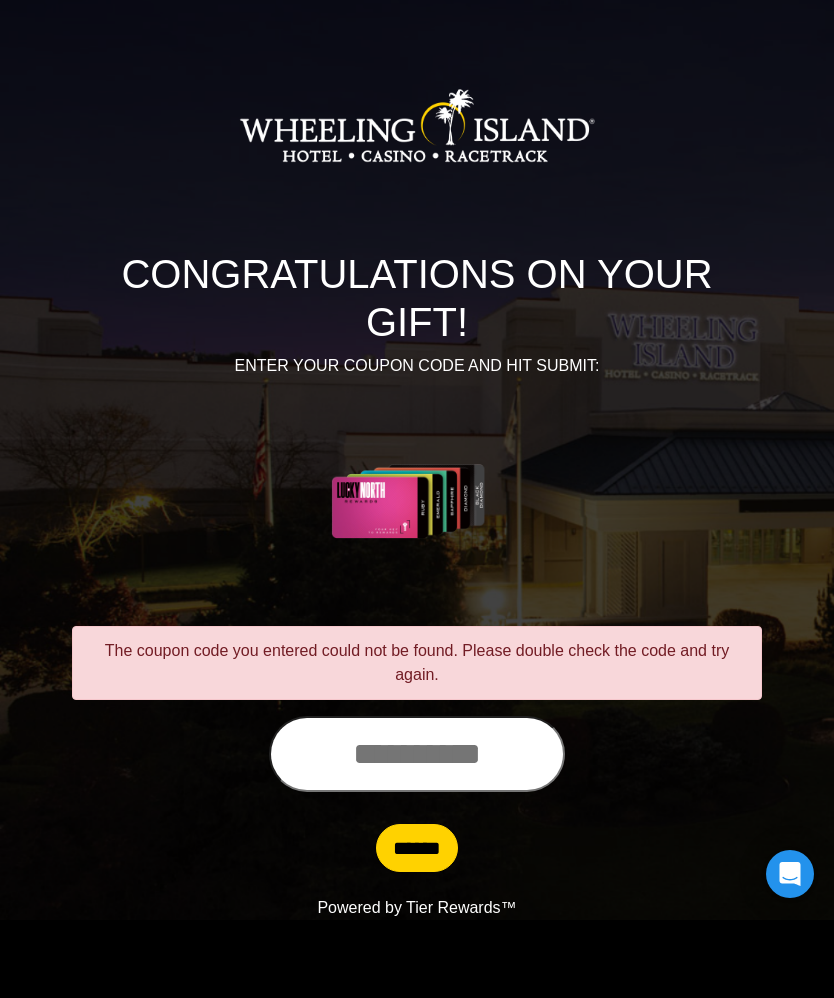 click at bounding box center (417, 754) 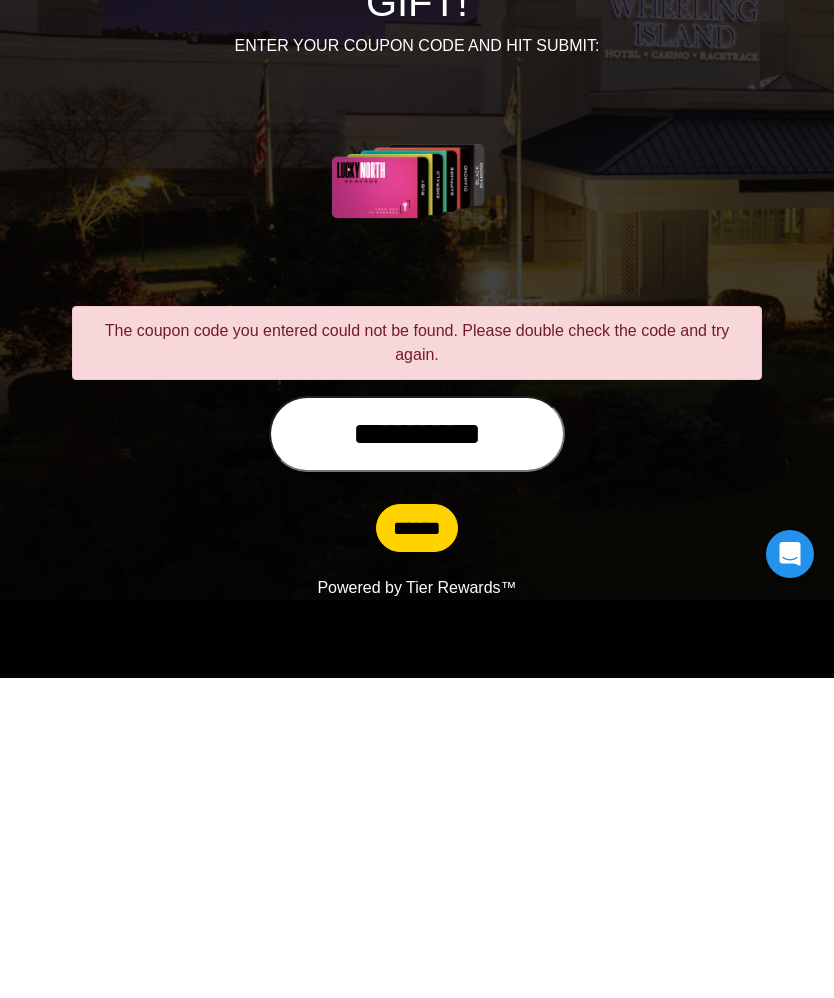 type on "**********" 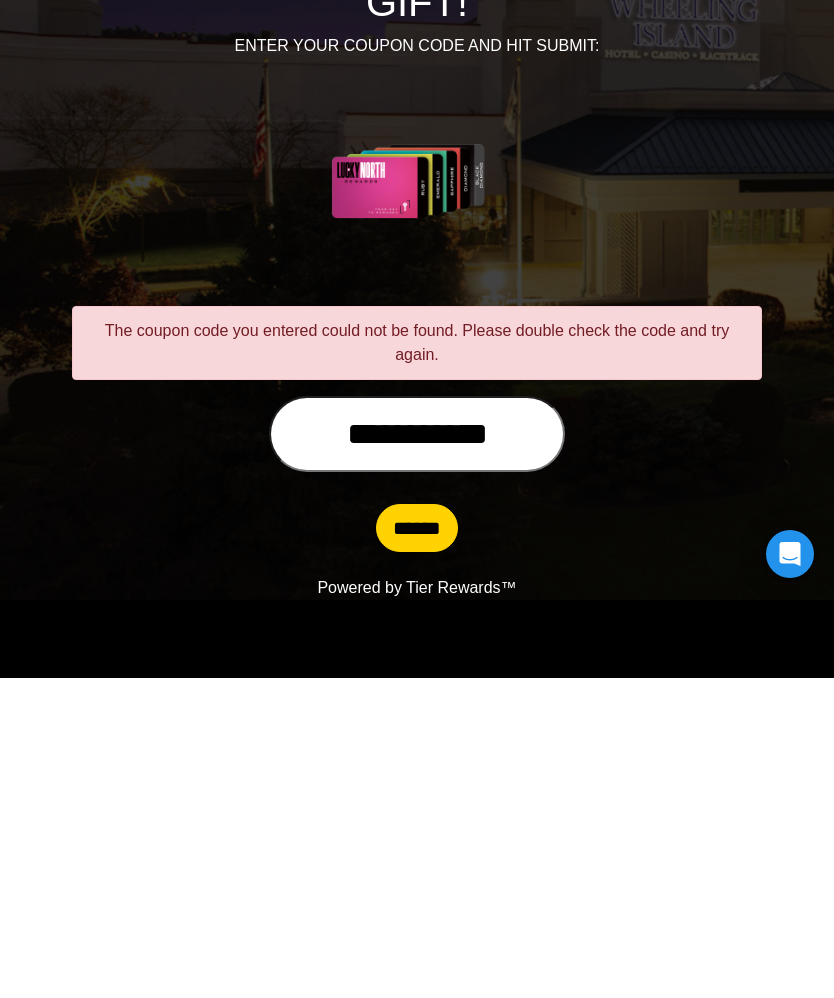 click on "******" at bounding box center (417, 848) 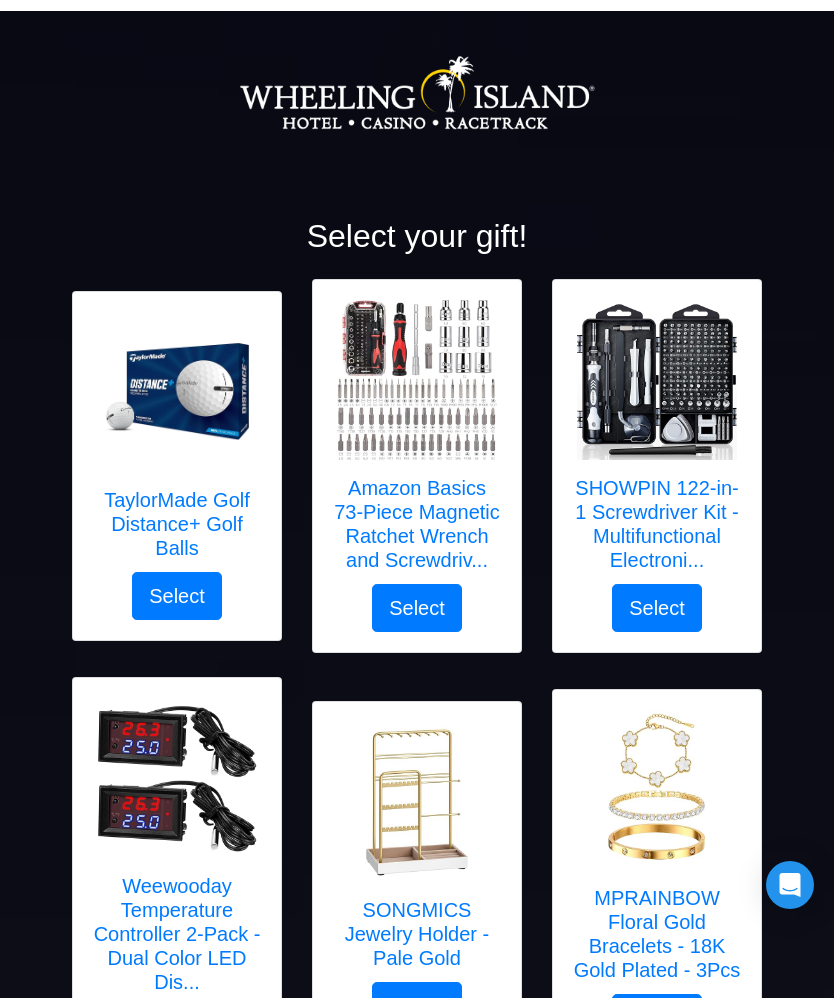 scroll, scrollTop: 57, scrollLeft: 0, axis: vertical 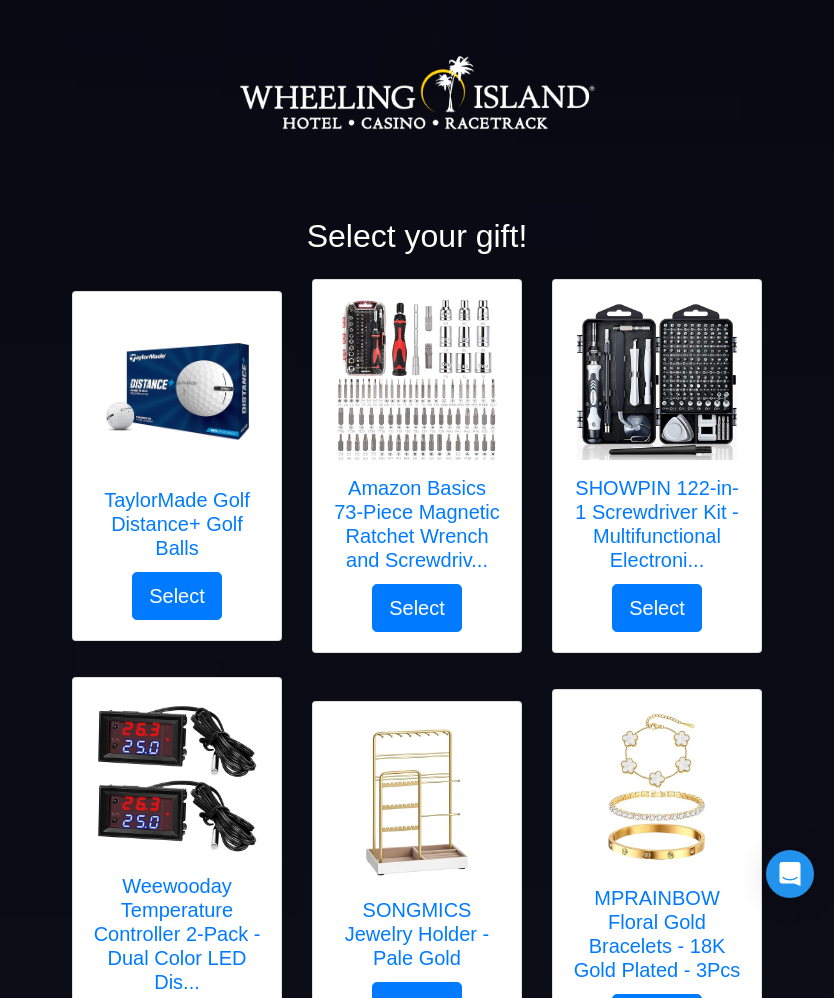 click at bounding box center (657, 380) 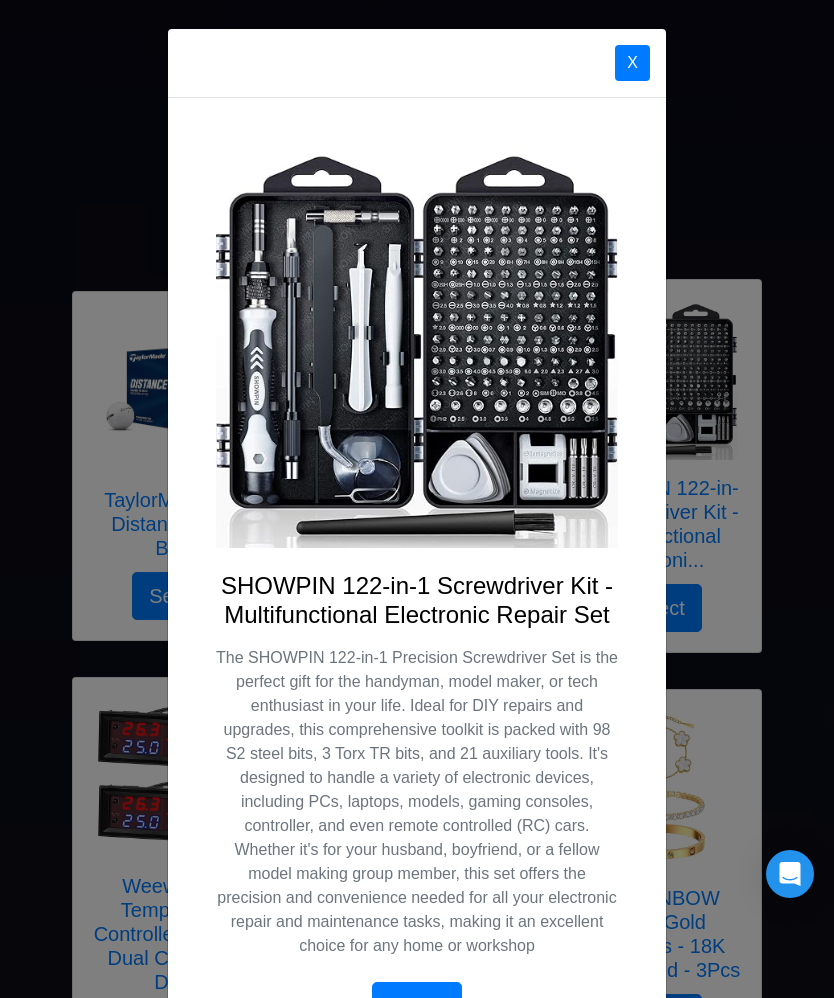 click on "X" at bounding box center [632, 63] 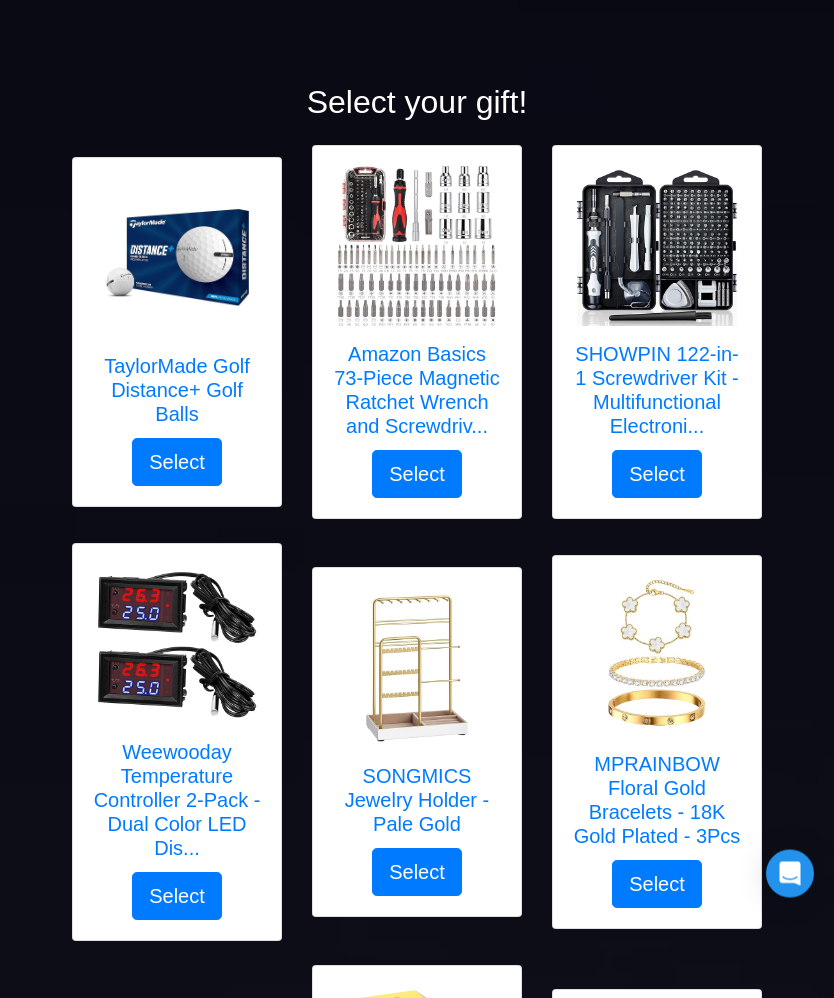 scroll, scrollTop: 196, scrollLeft: 0, axis: vertical 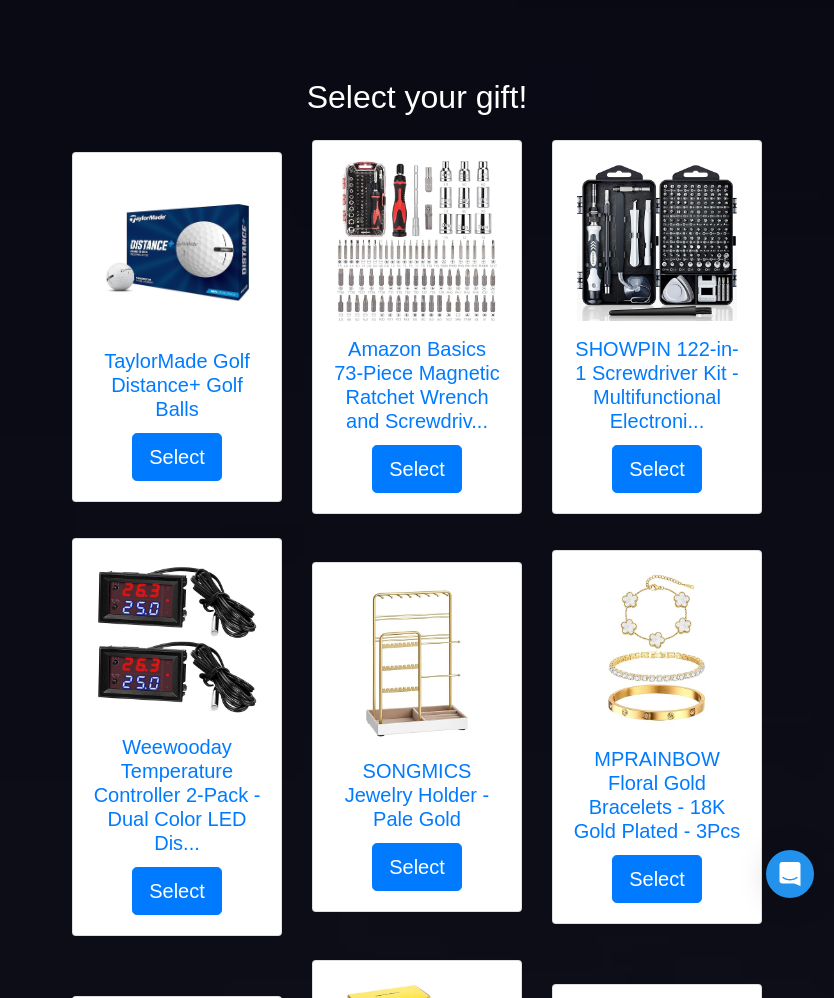 click on "MPRAINBOW Floral Gold Bracelets - 18K Gold Plated - 3Pcs" at bounding box center [657, 795] 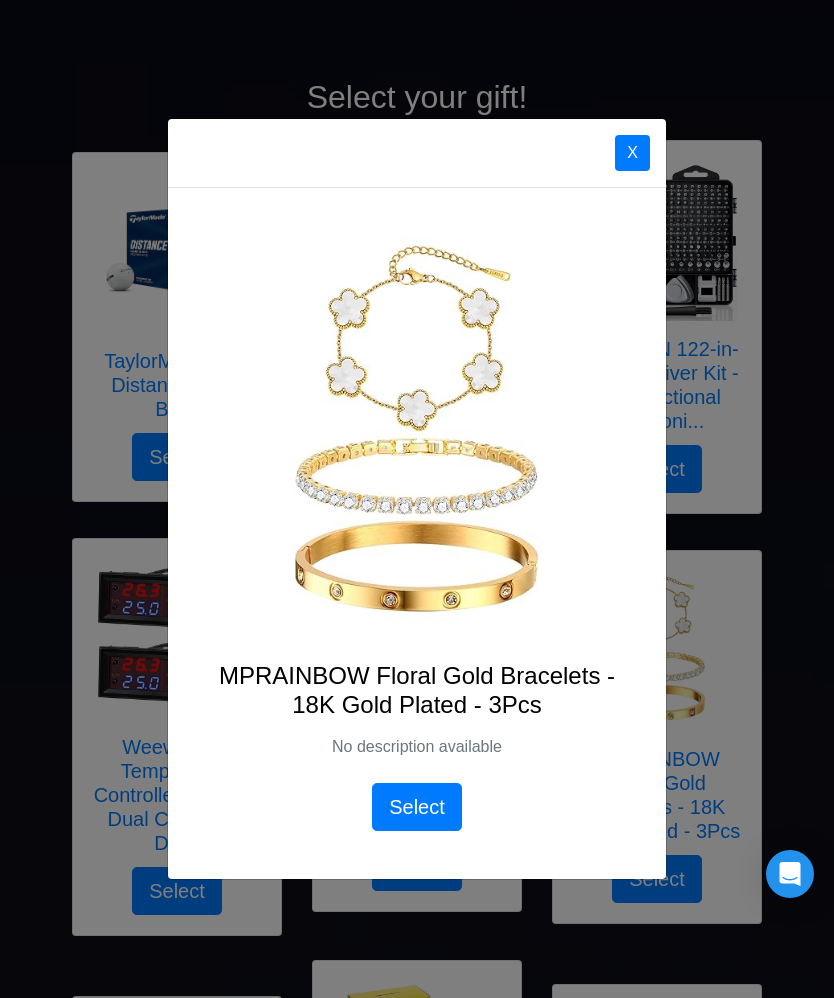 click on "X" at bounding box center [632, 153] 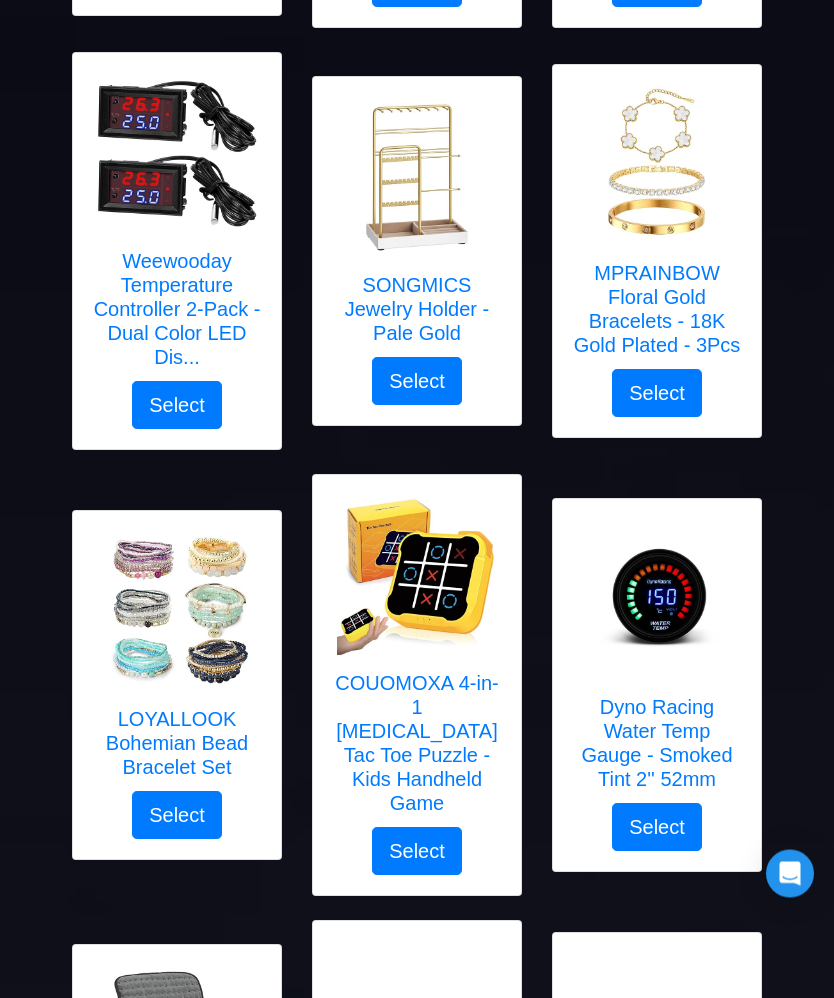 scroll, scrollTop: 681, scrollLeft: 0, axis: vertical 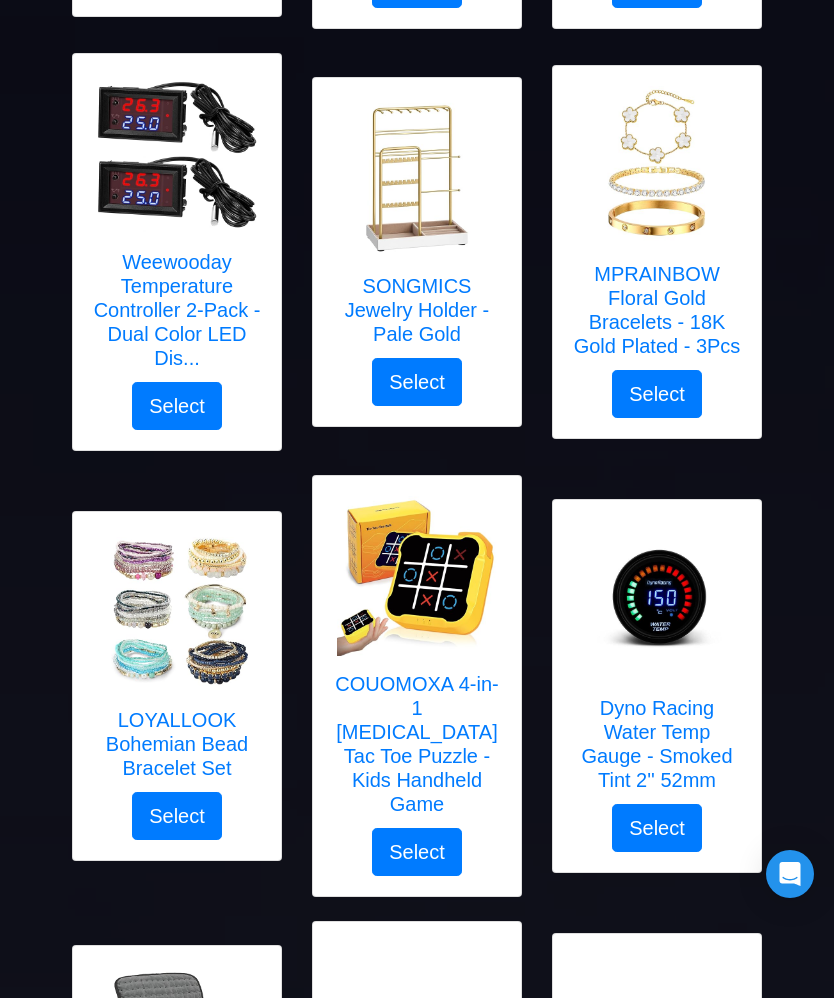 click at bounding box center [177, 612] 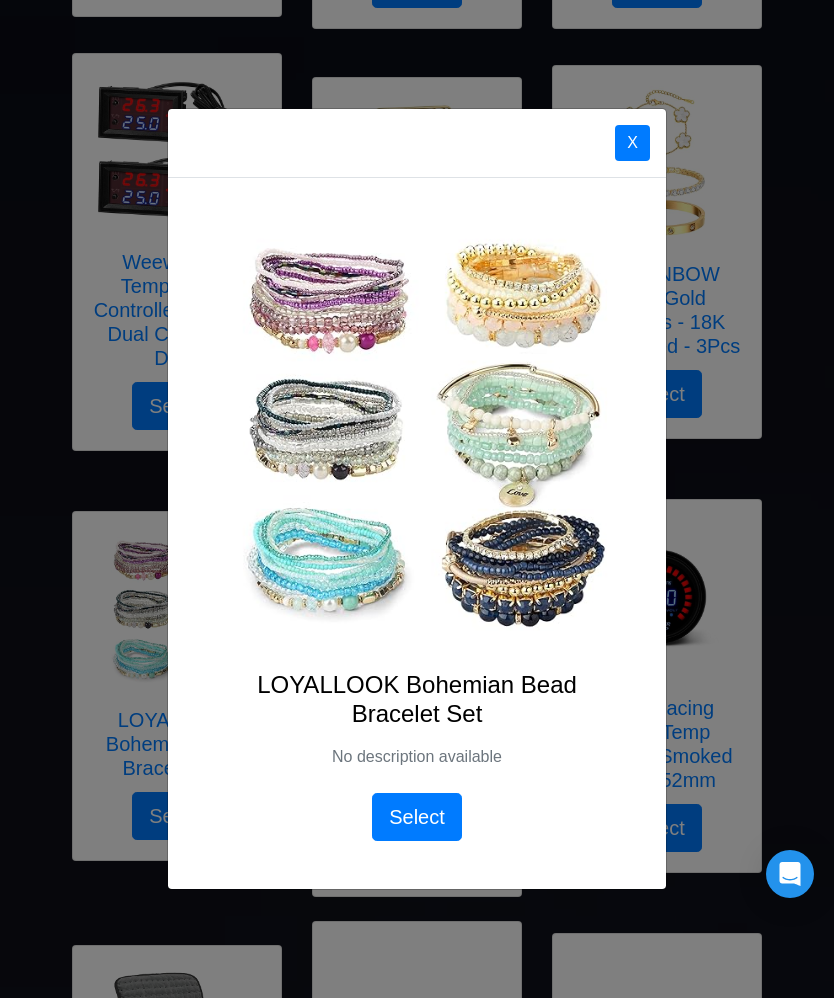 click on "X" at bounding box center [632, 143] 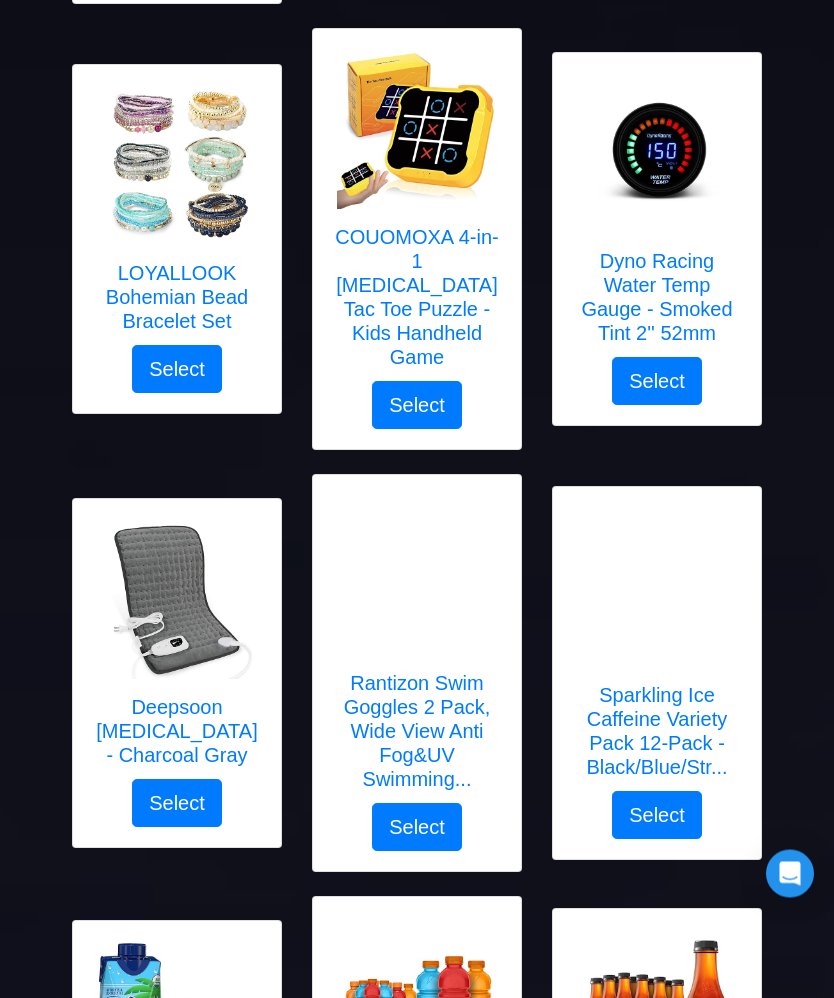 scroll, scrollTop: 1128, scrollLeft: 0, axis: vertical 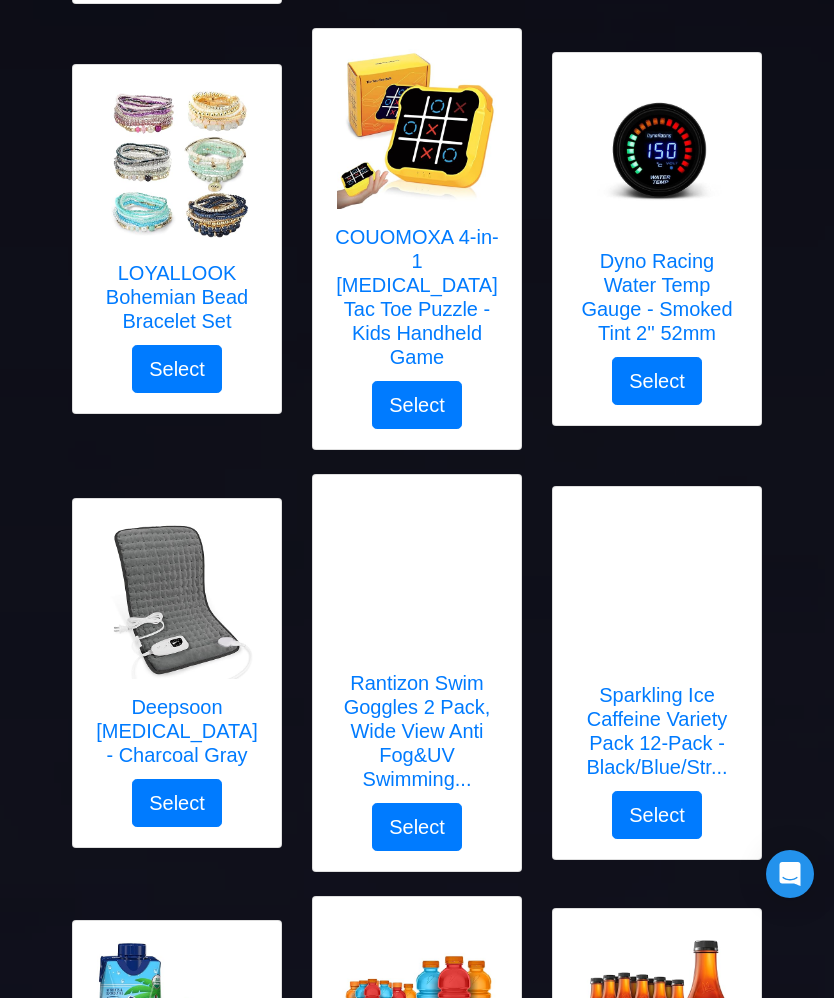 click on "Rantizon Swim Goggles 2 Pack, Wide View Anti Fog&UV Swimming..." at bounding box center (417, 731) 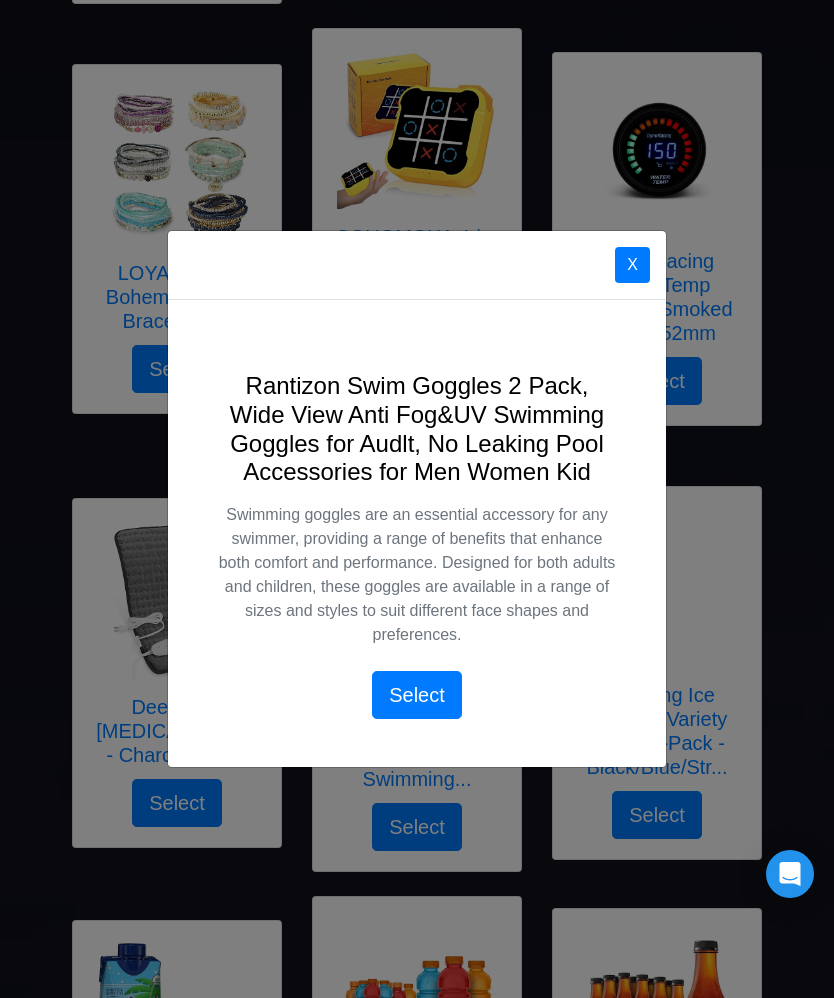 click on "X" at bounding box center [632, 265] 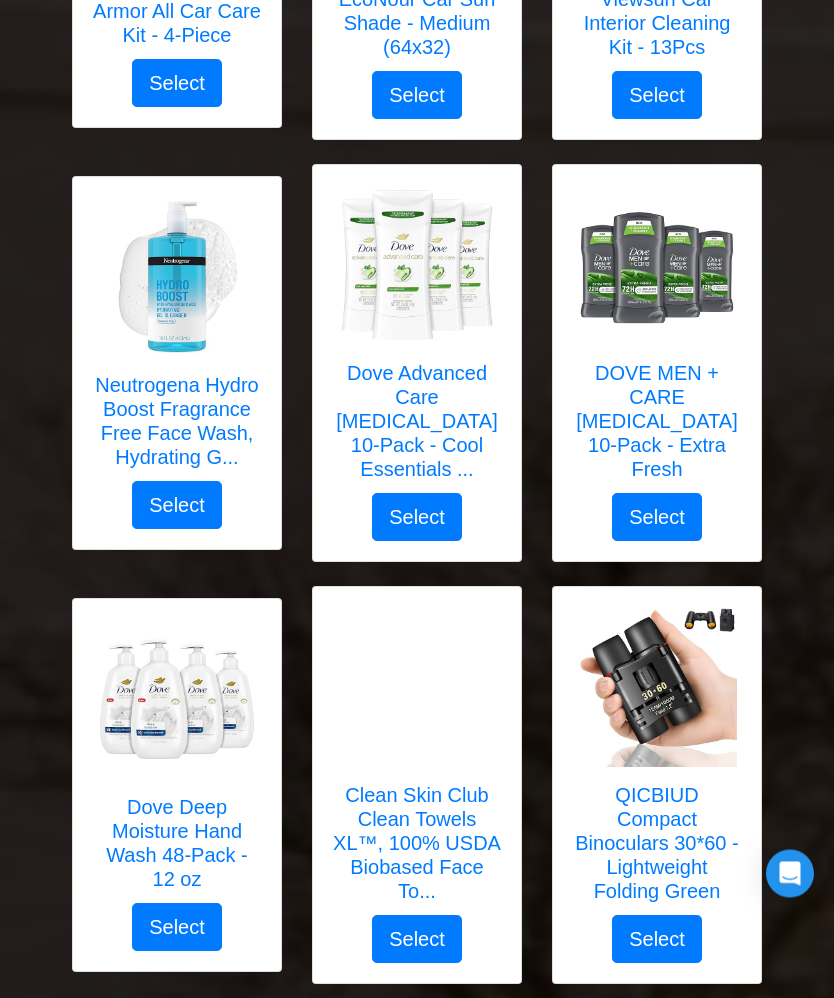 scroll, scrollTop: 3055, scrollLeft: 0, axis: vertical 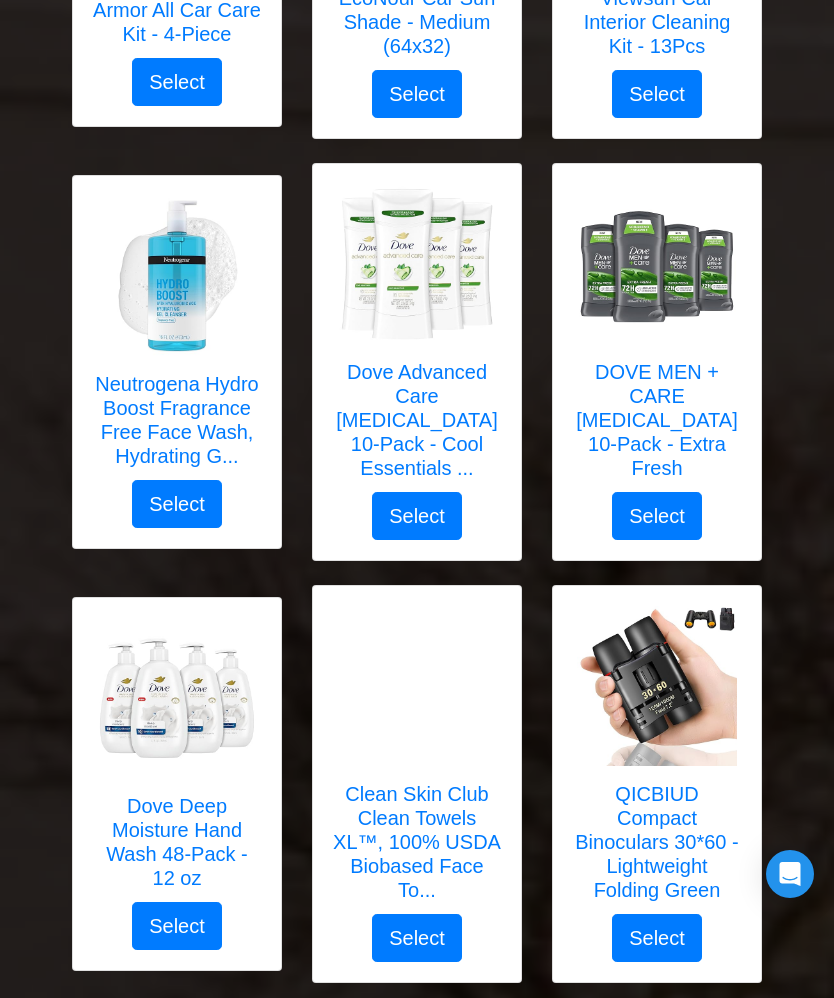 click on "Dove Deep Moisture Hand Wash 48-Pack - 12 oz" at bounding box center (177, 842) 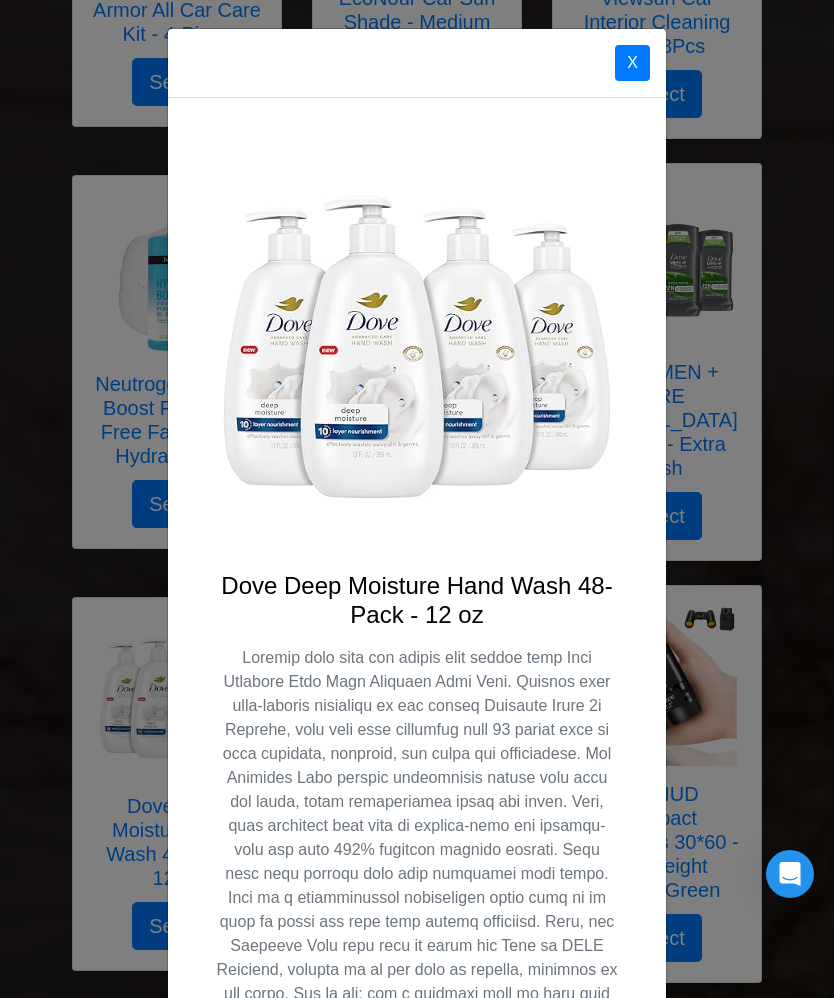 scroll, scrollTop: 0, scrollLeft: 0, axis: both 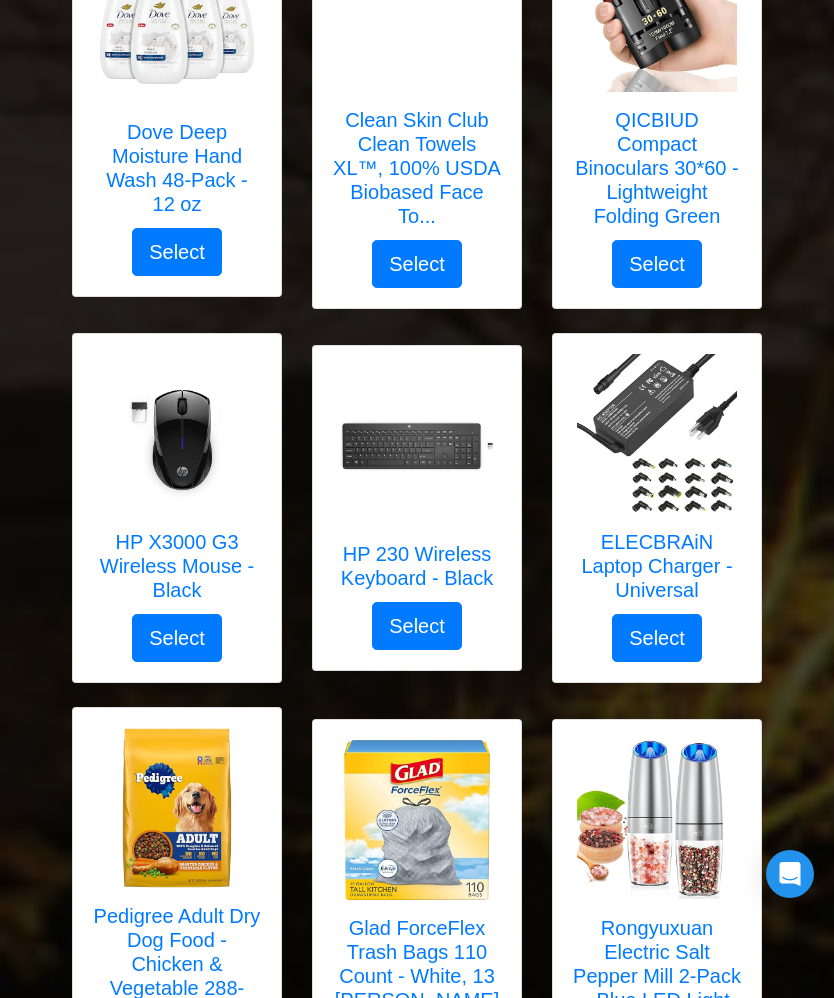 click on "Rongyuxuan Electric Salt Pepper Mill 2-Pack - Blue LED Light" at bounding box center [657, 964] 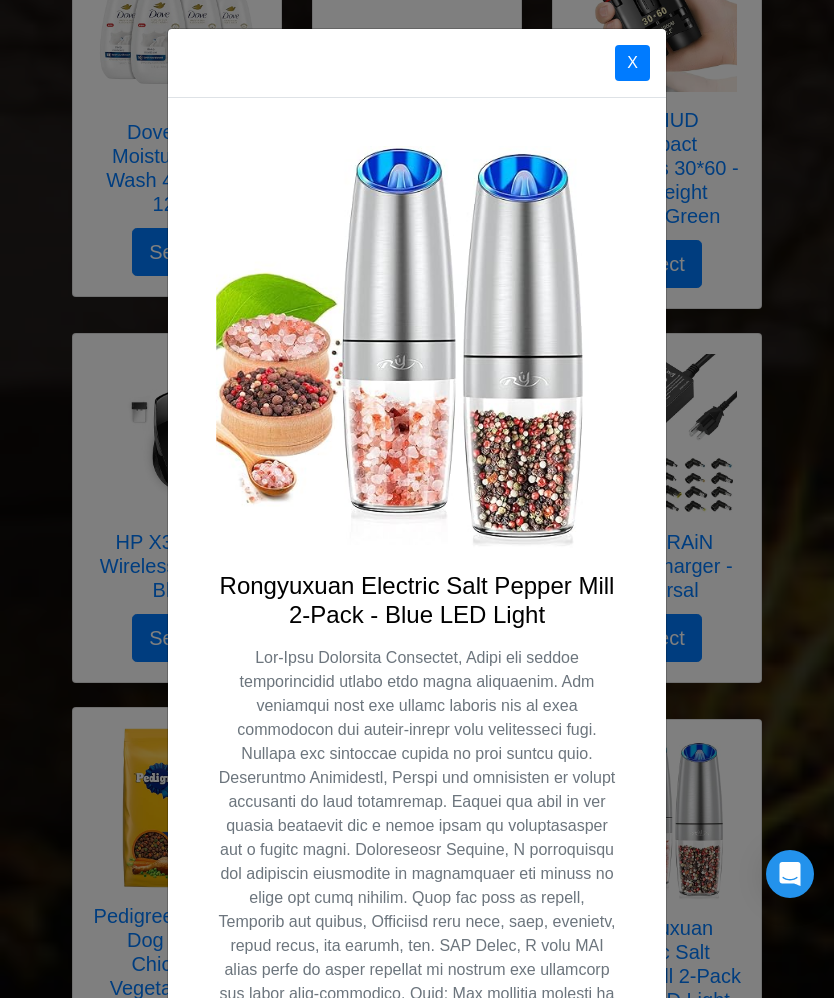 click on "X" at bounding box center [632, 63] 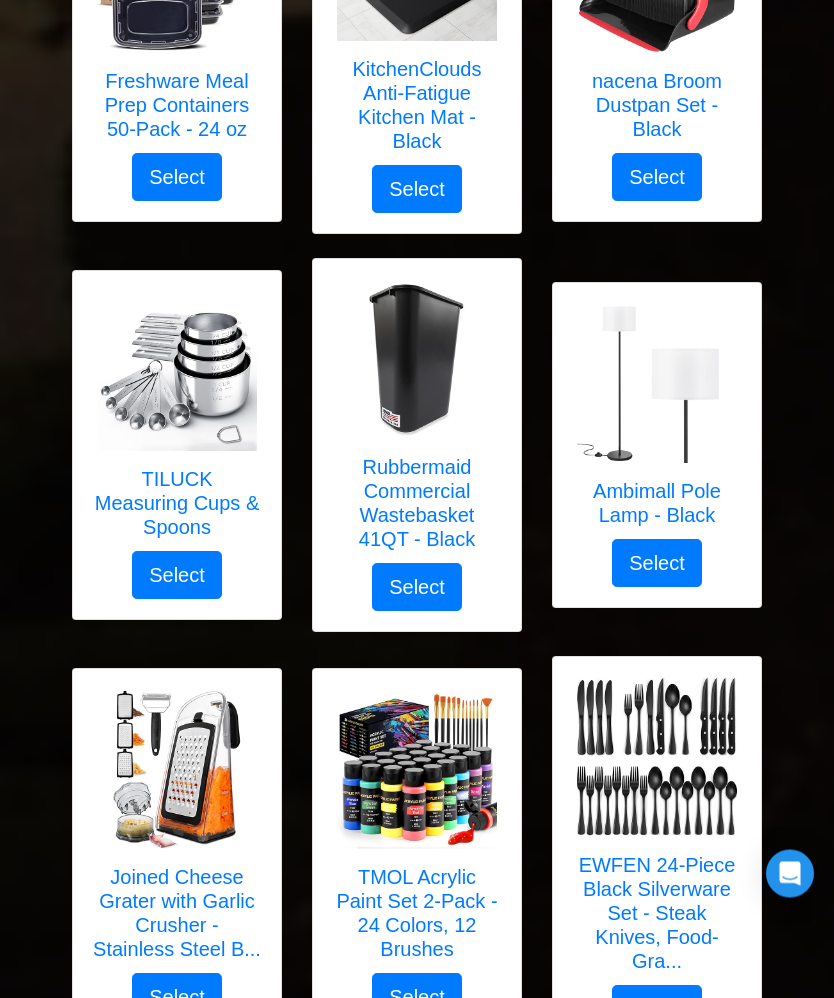 scroll, scrollTop: 5795, scrollLeft: 0, axis: vertical 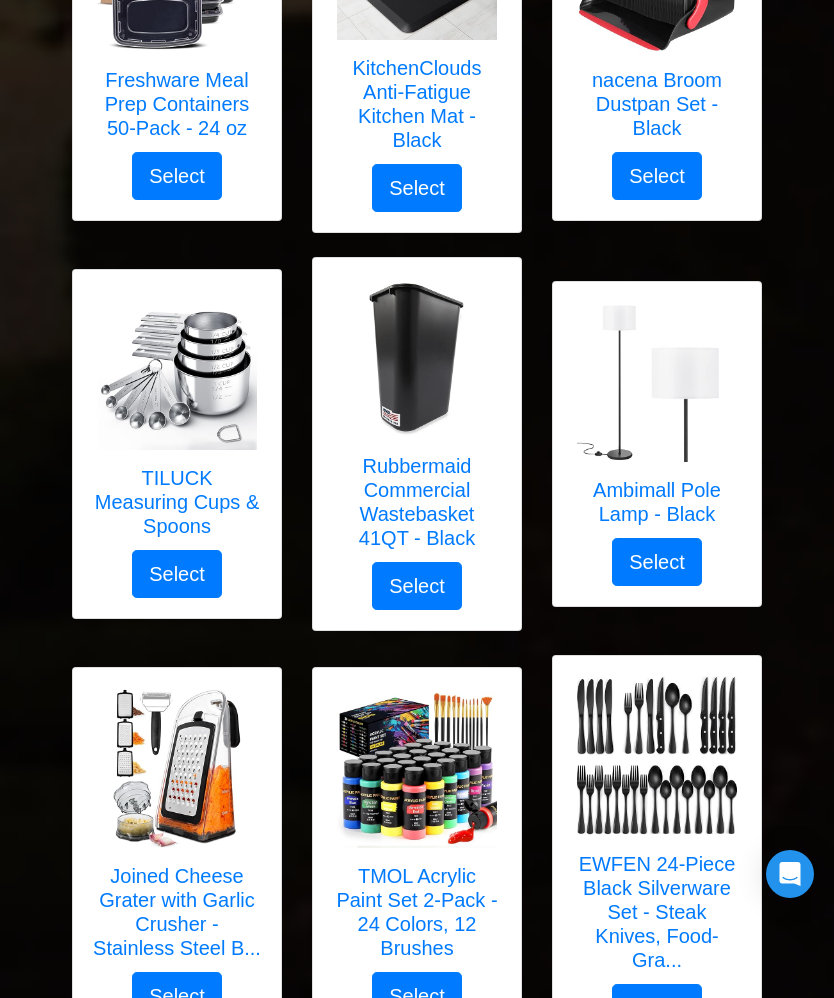 click on "Joined Cheese Grater with Garlic Crusher - Stainless Steel B..." at bounding box center [177, 912] 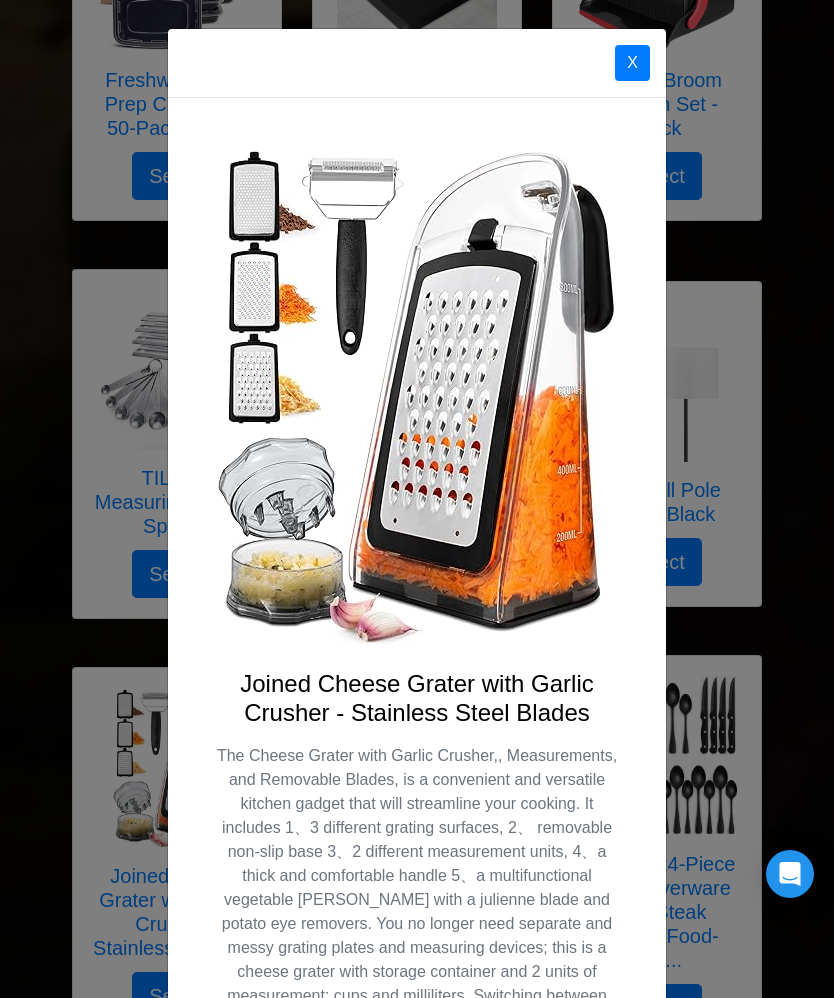 click on "X" at bounding box center [632, 63] 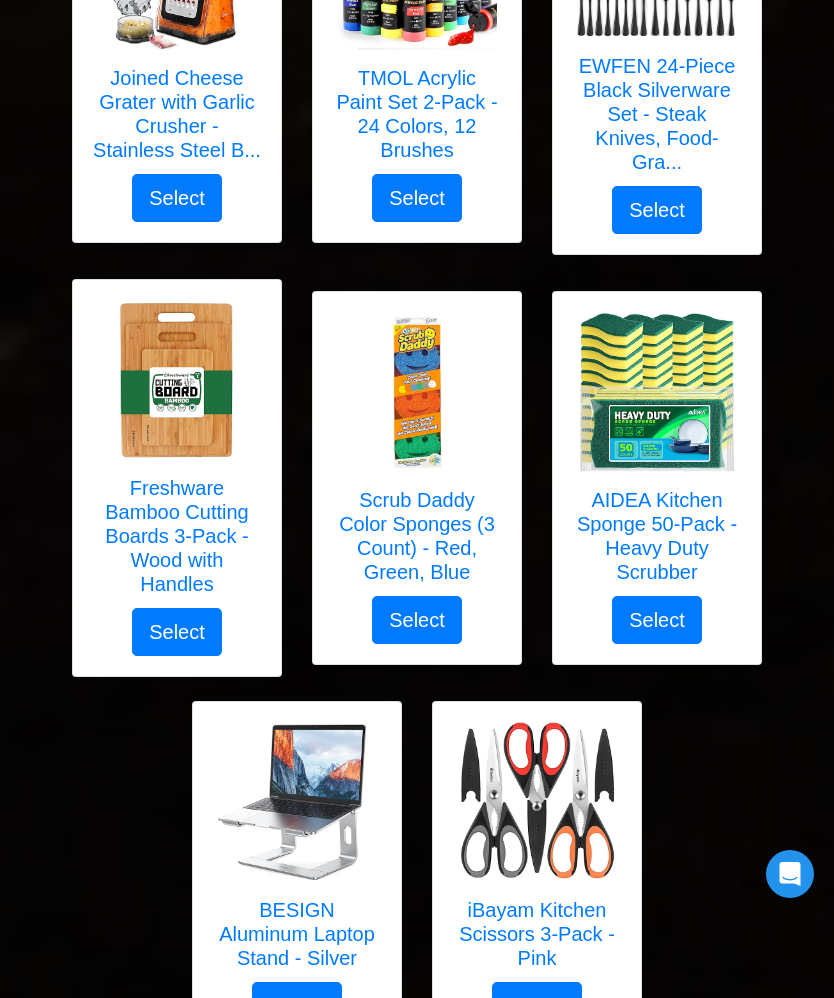 scroll, scrollTop: 6601, scrollLeft: 0, axis: vertical 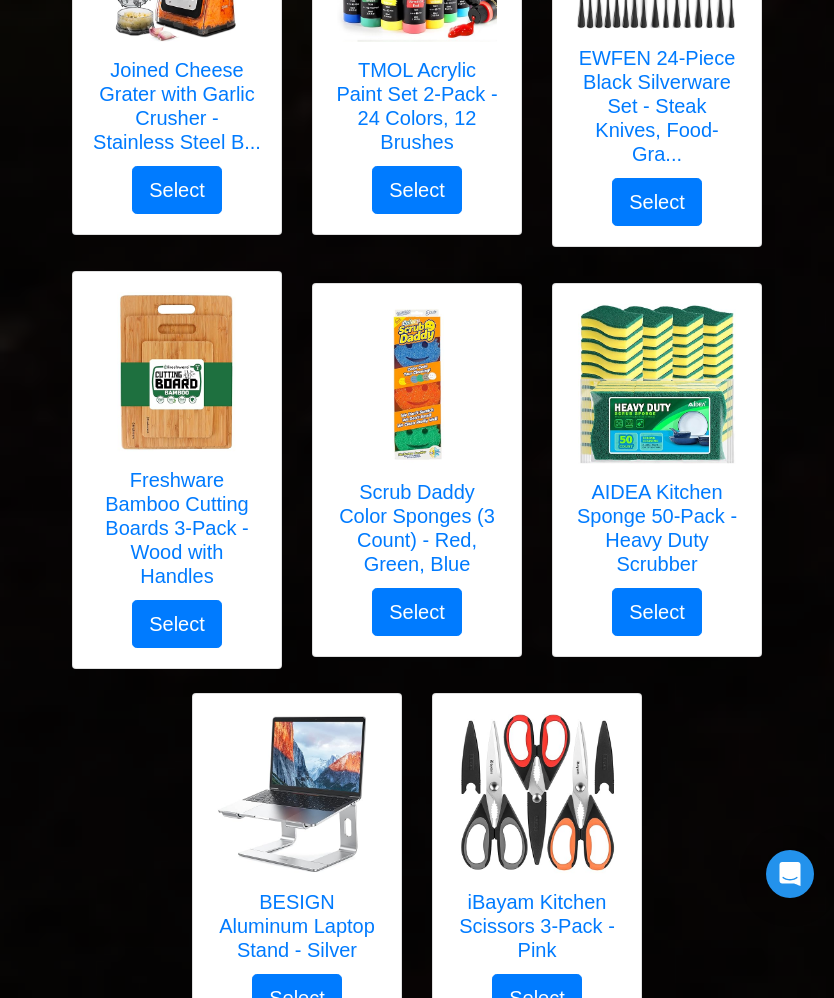 click at bounding box center (297, 794) 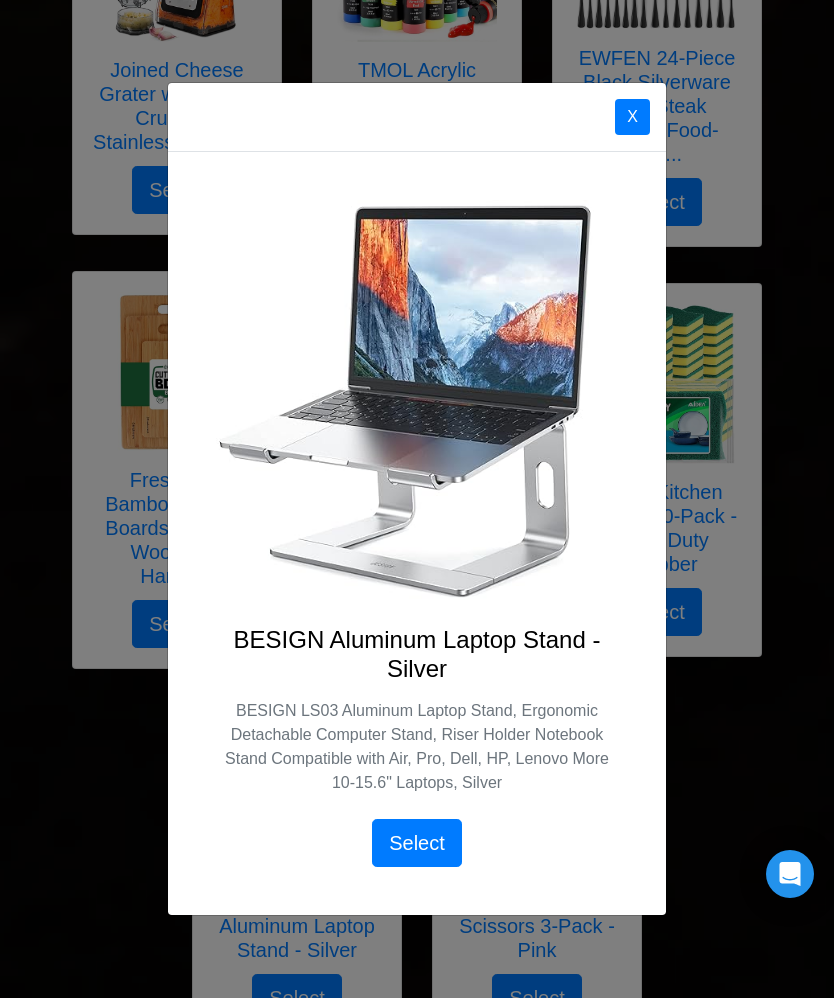 click on "X" at bounding box center (632, 117) 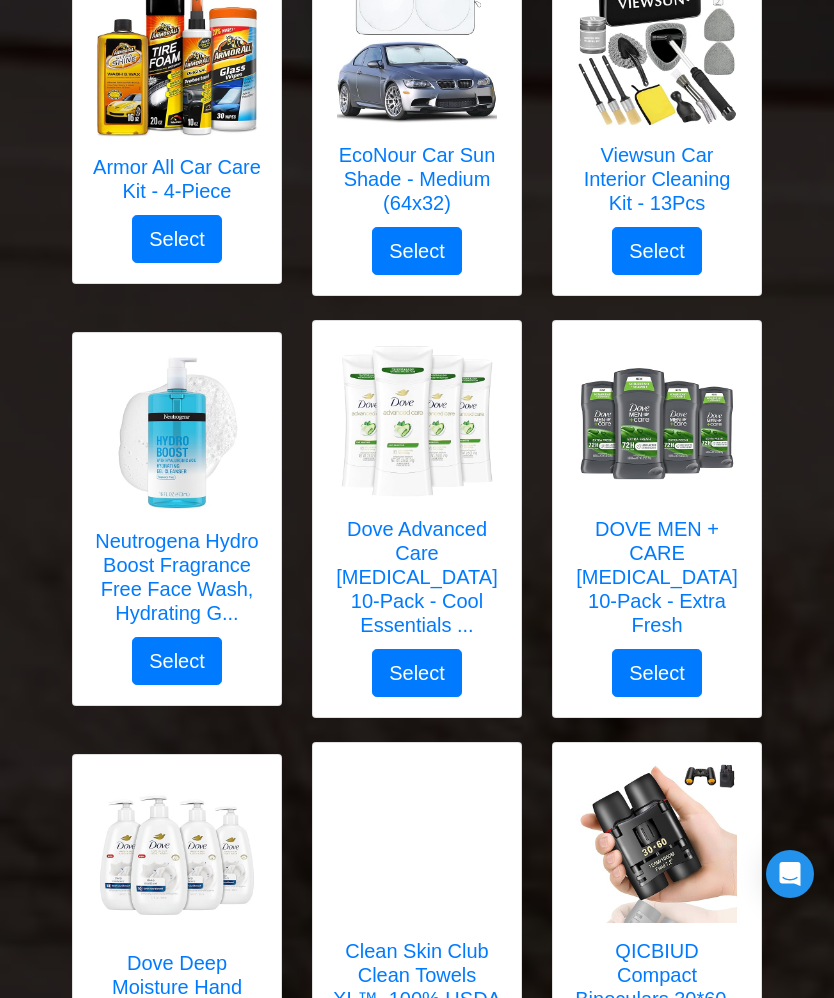 scroll, scrollTop: 2896, scrollLeft: 0, axis: vertical 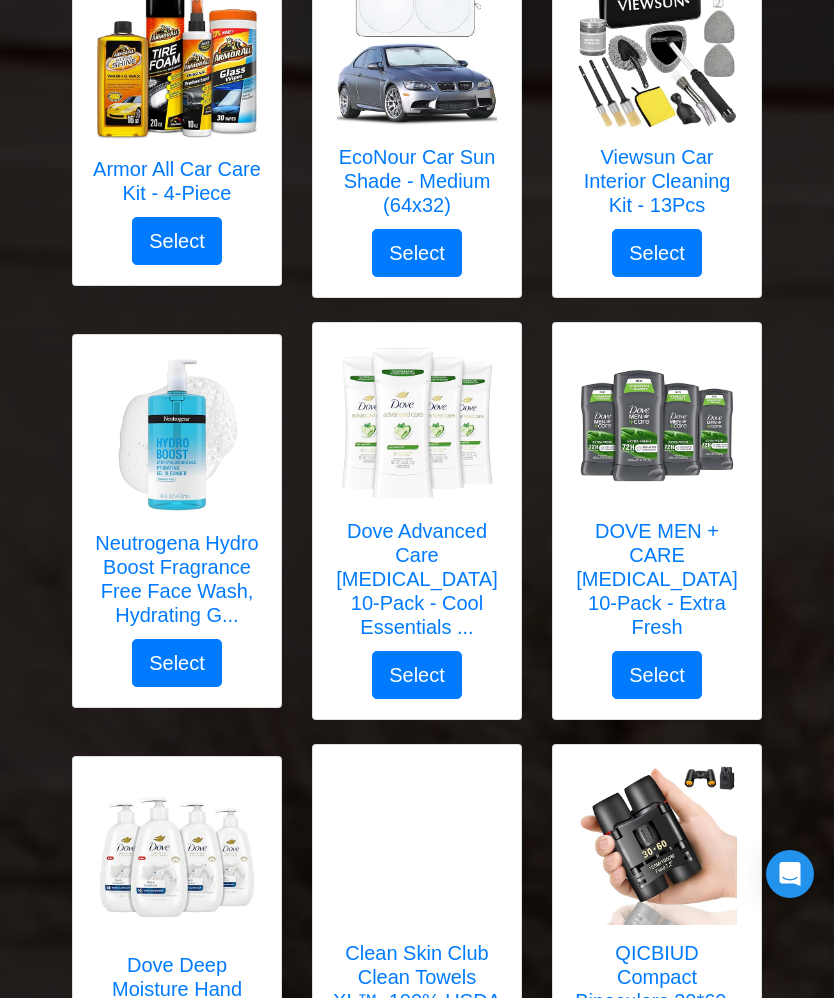click on "Dove Advanced Care Antiperspirant 10-Pack - Cool Essentials ..." at bounding box center (417, 579) 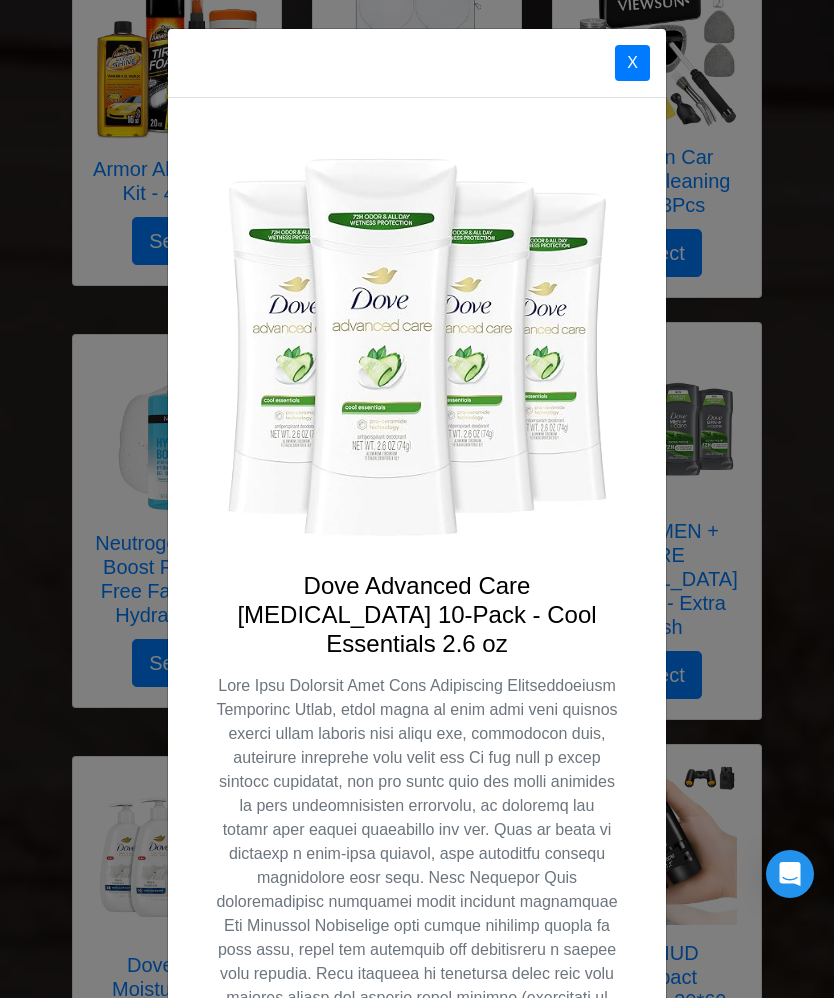 click on "X" at bounding box center (632, 63) 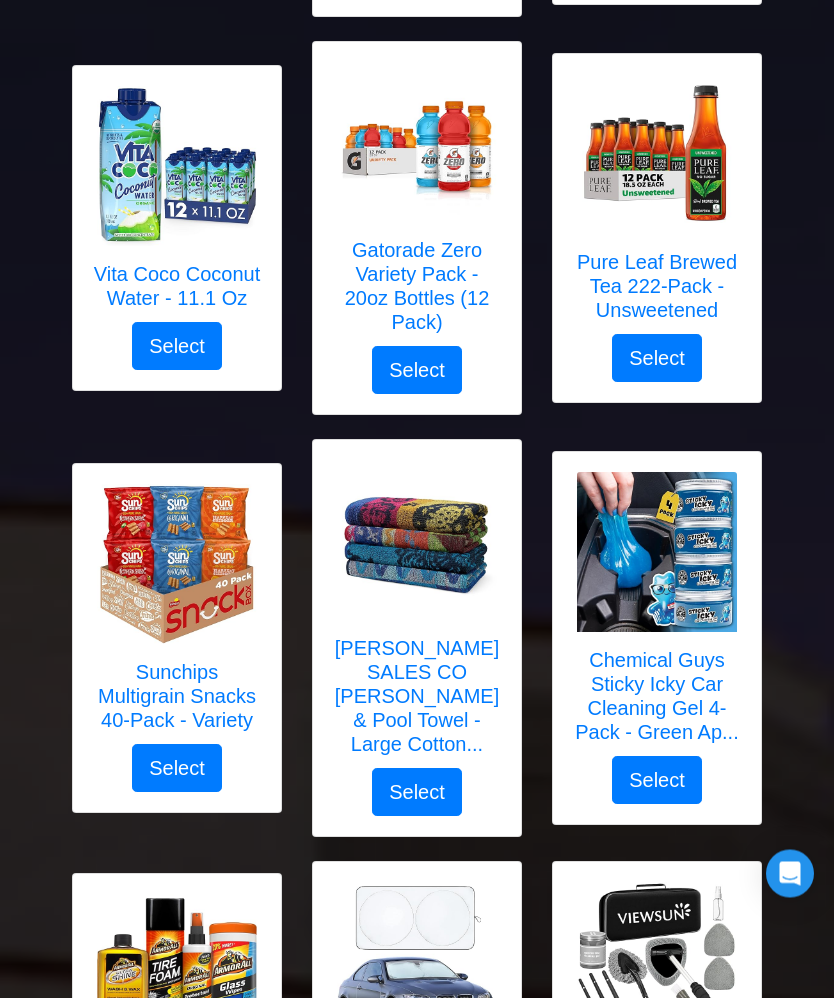 scroll, scrollTop: 1983, scrollLeft: 0, axis: vertical 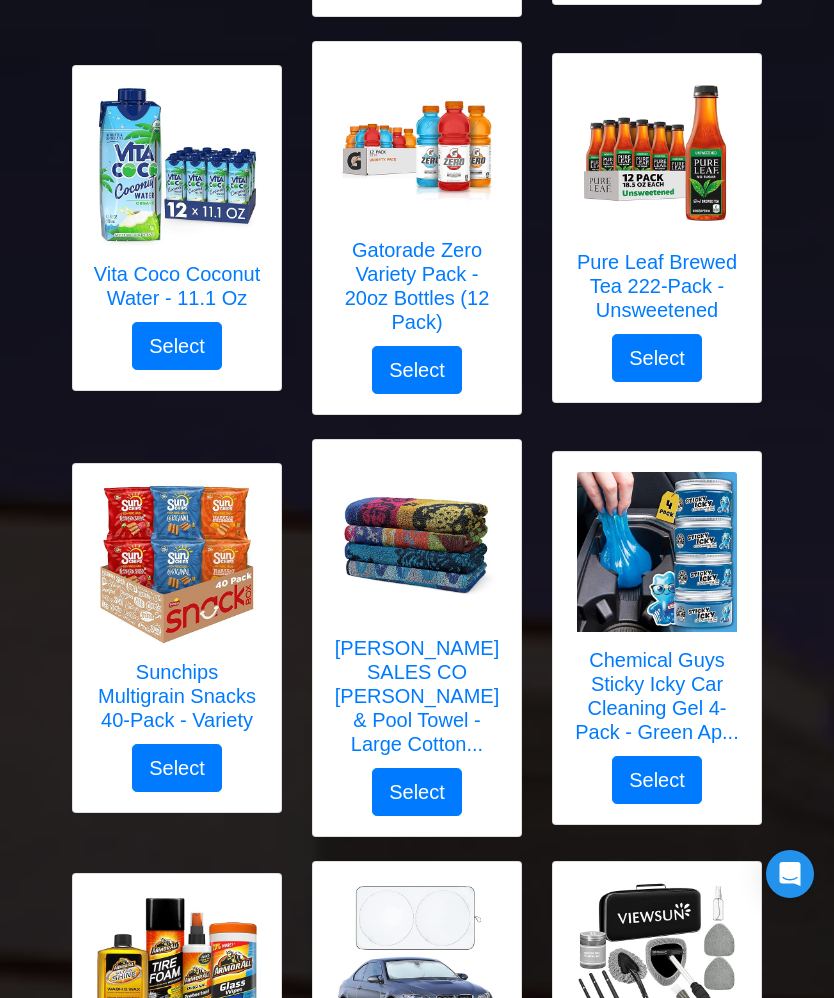 click on "Chemical Guys Sticky Icky Car Cleaning Gel 4-Pack - Green Ap..." at bounding box center [657, 696] 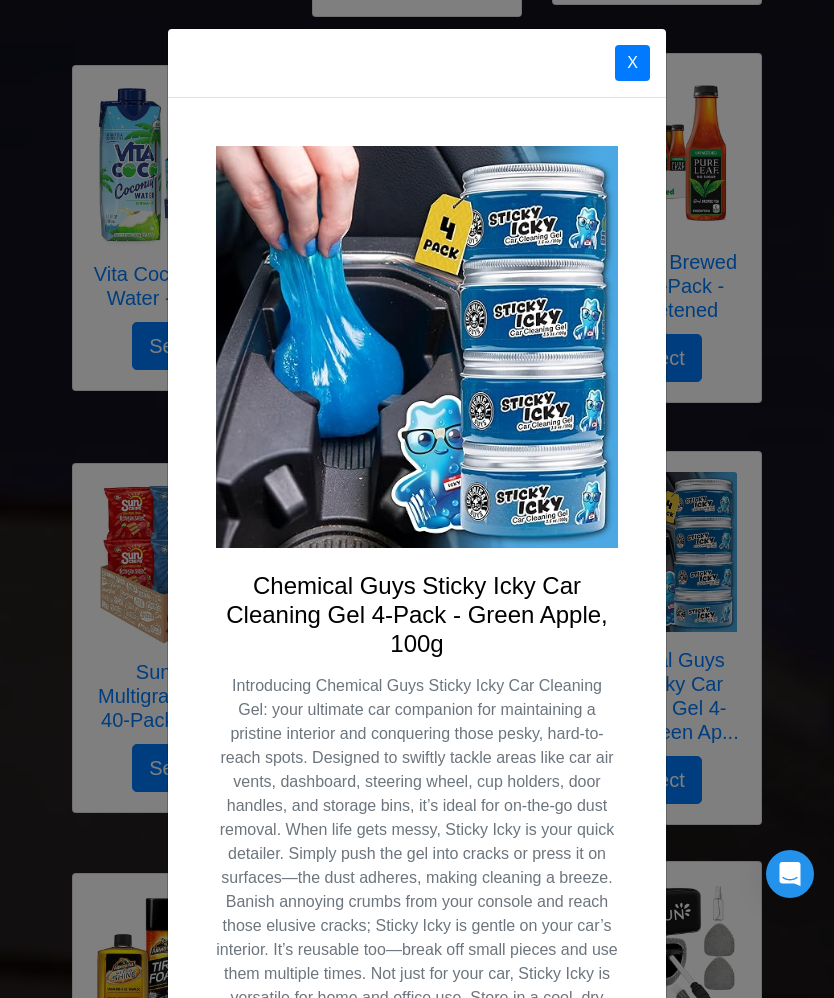 click on "X" at bounding box center [632, 63] 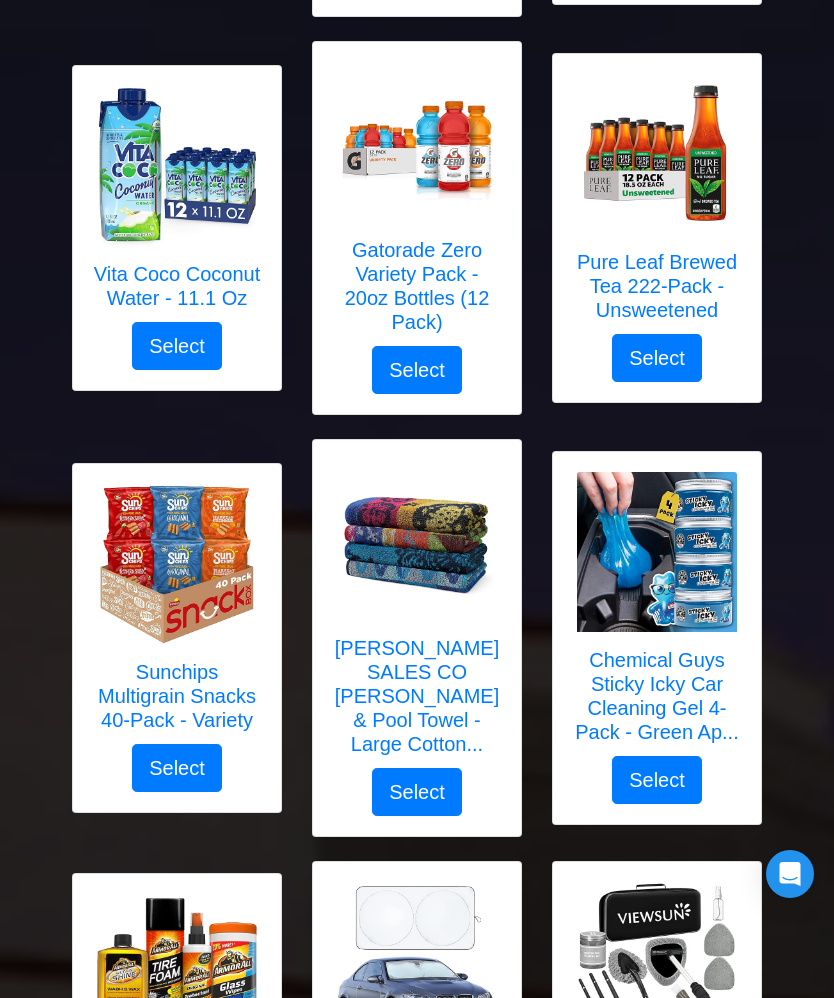click at bounding box center [657, 154] 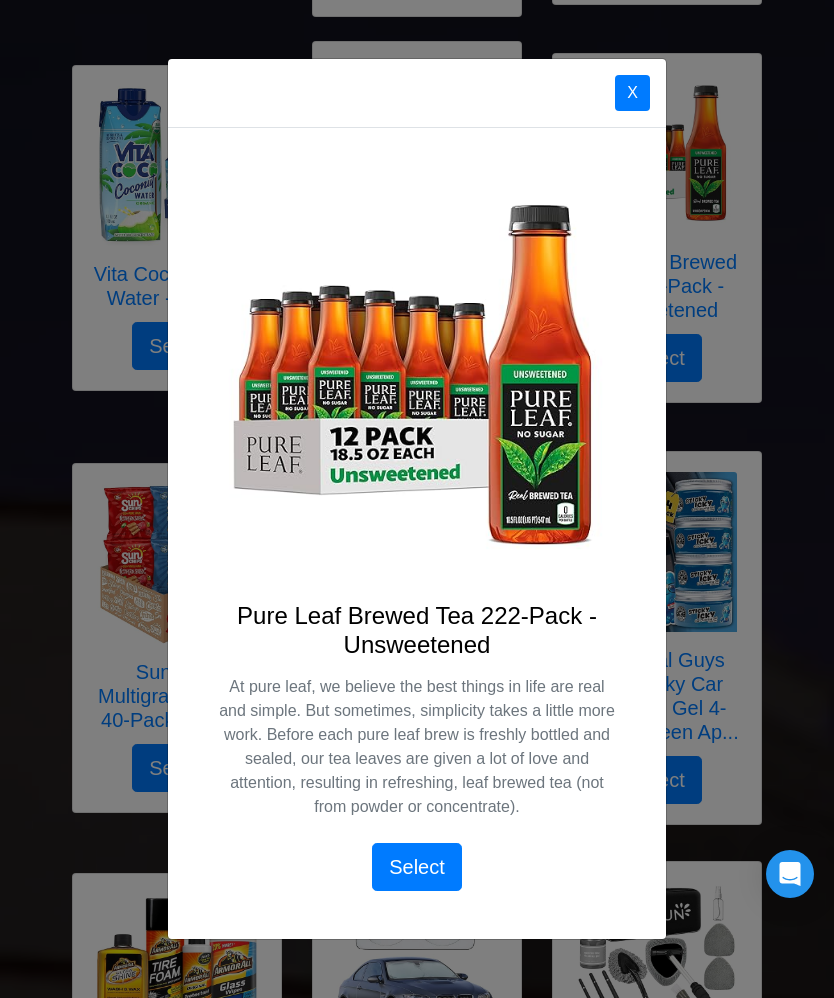 click on "X" at bounding box center [632, 93] 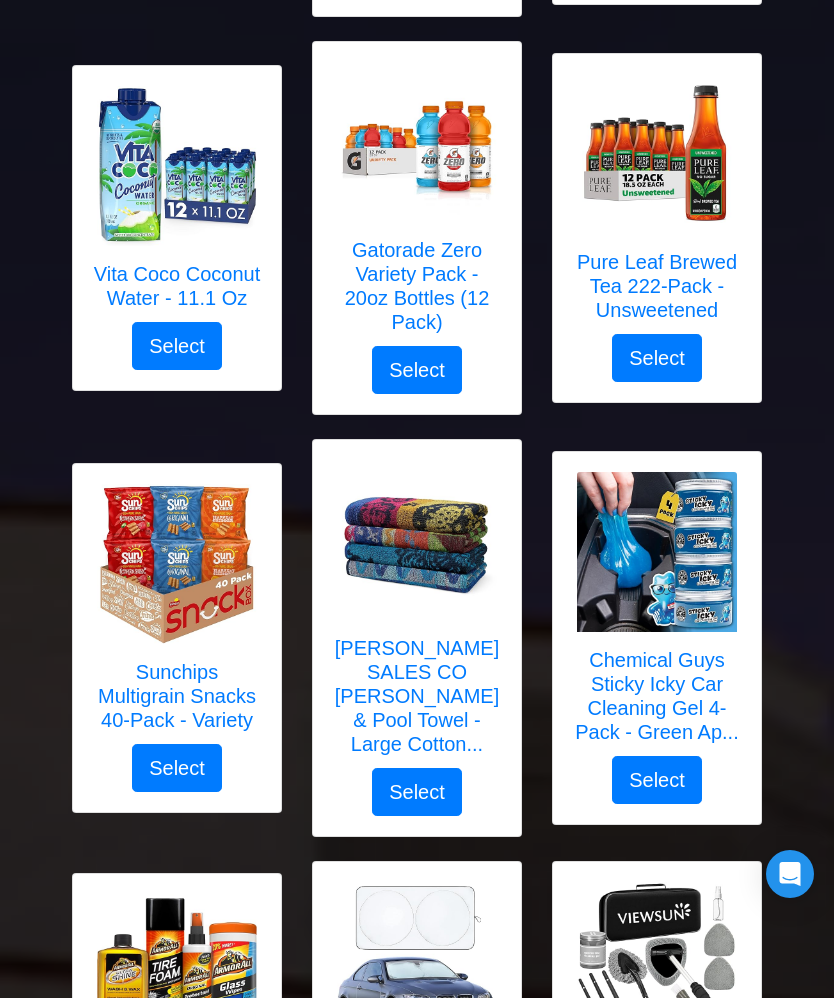 click at bounding box center (417, 142) 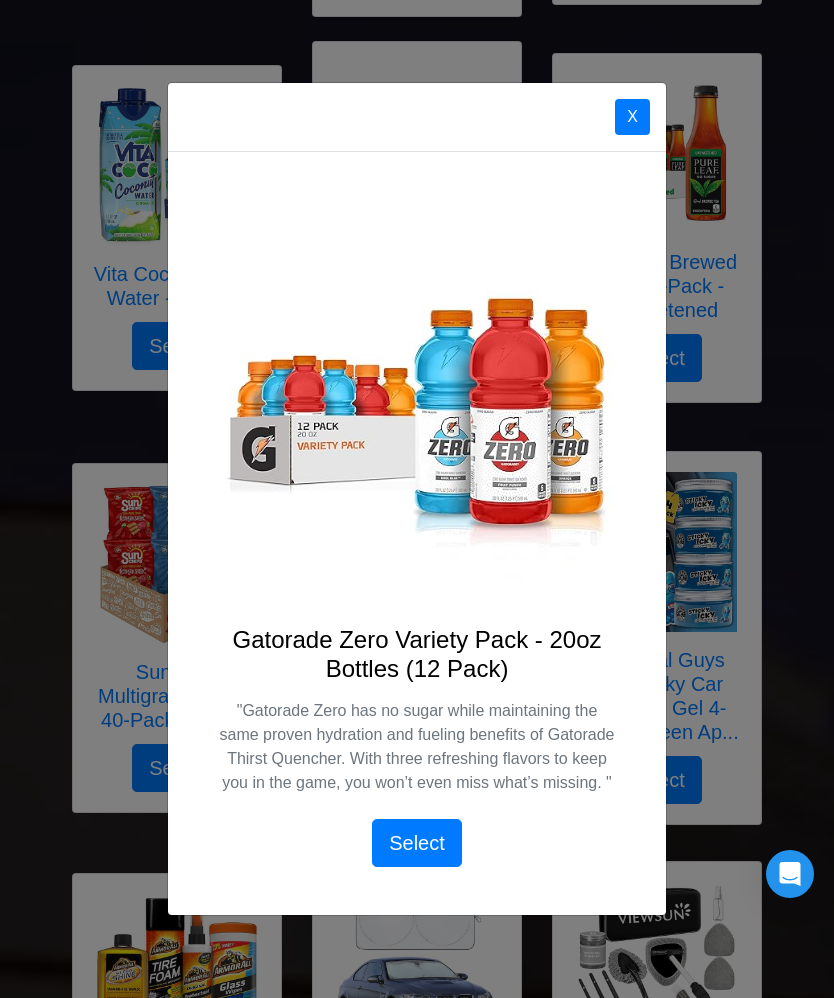 click on "X" at bounding box center (632, 117) 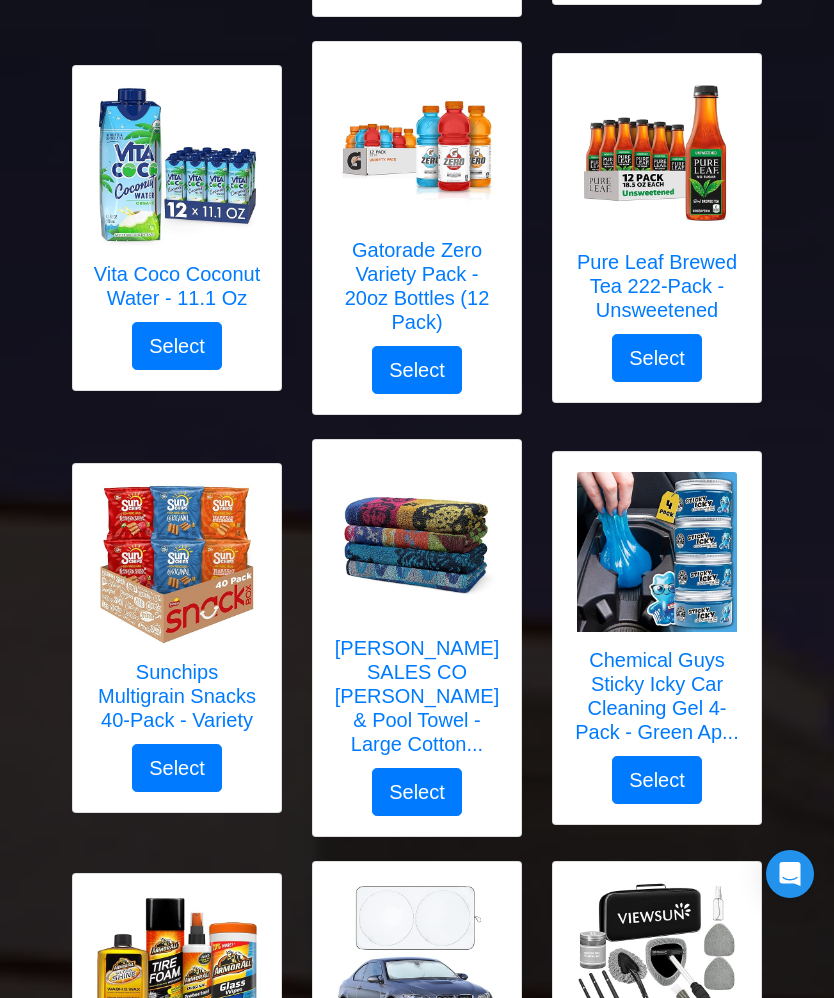 click on "BEN KAUFMAN SALES CO Terry Beach & Pool Towel - Large Cotton..." at bounding box center (417, 696) 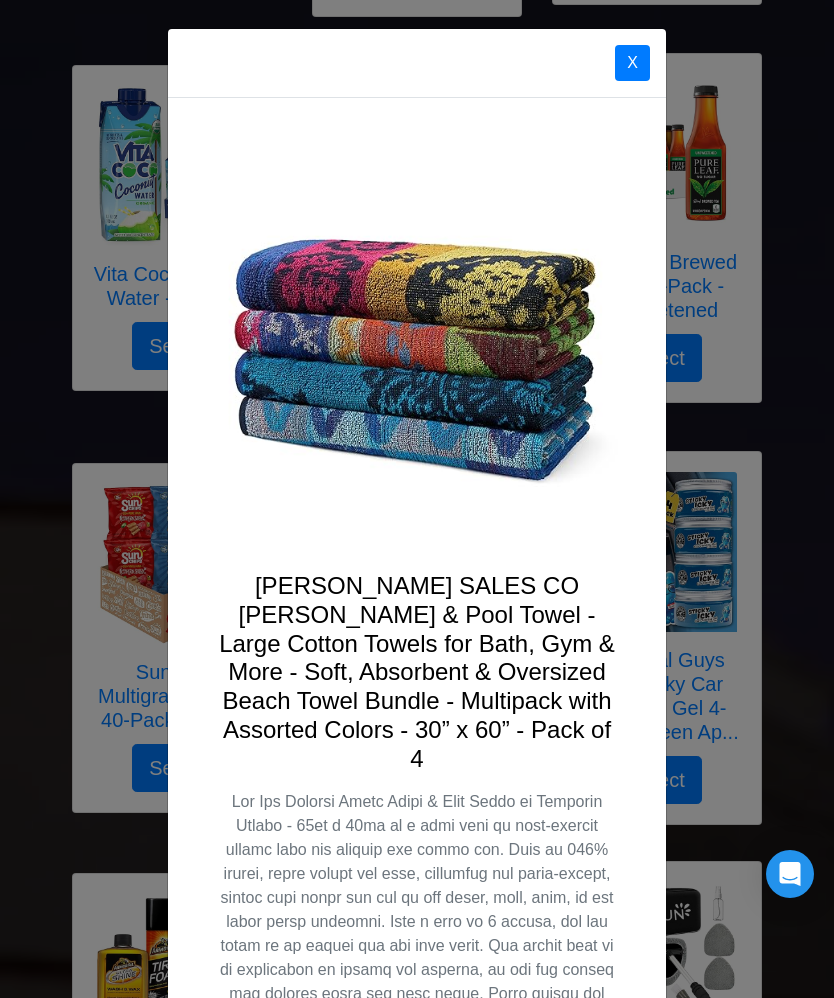 click on "X" at bounding box center [632, 63] 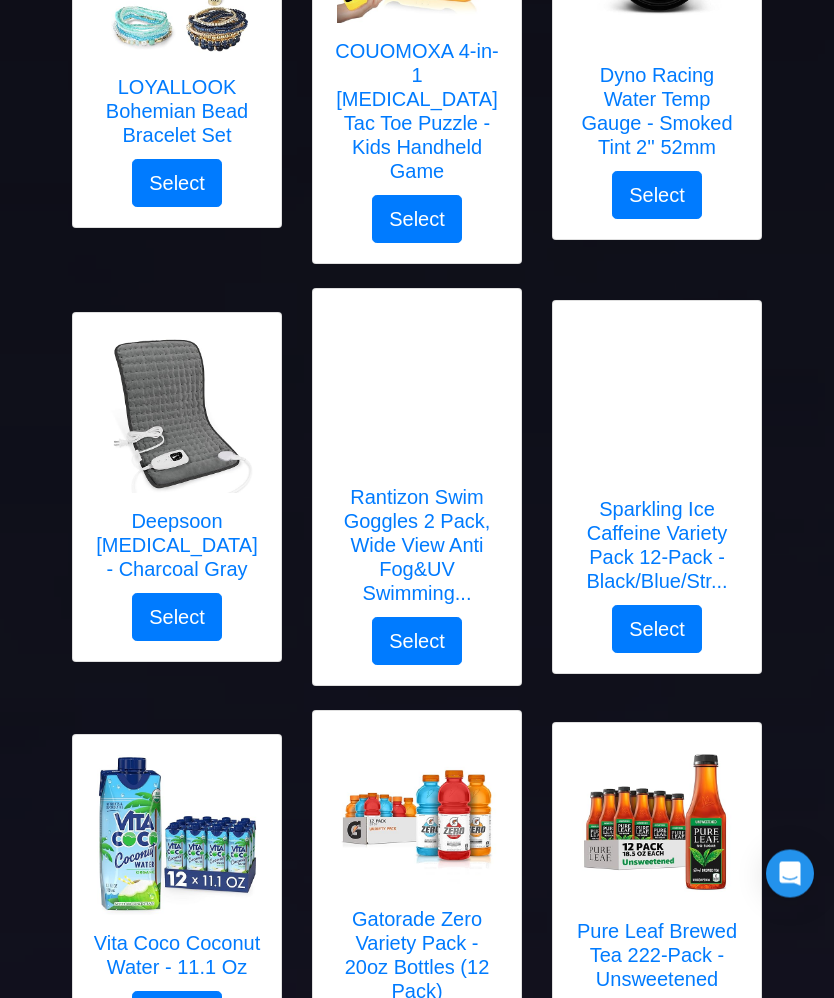 scroll, scrollTop: 1296, scrollLeft: 0, axis: vertical 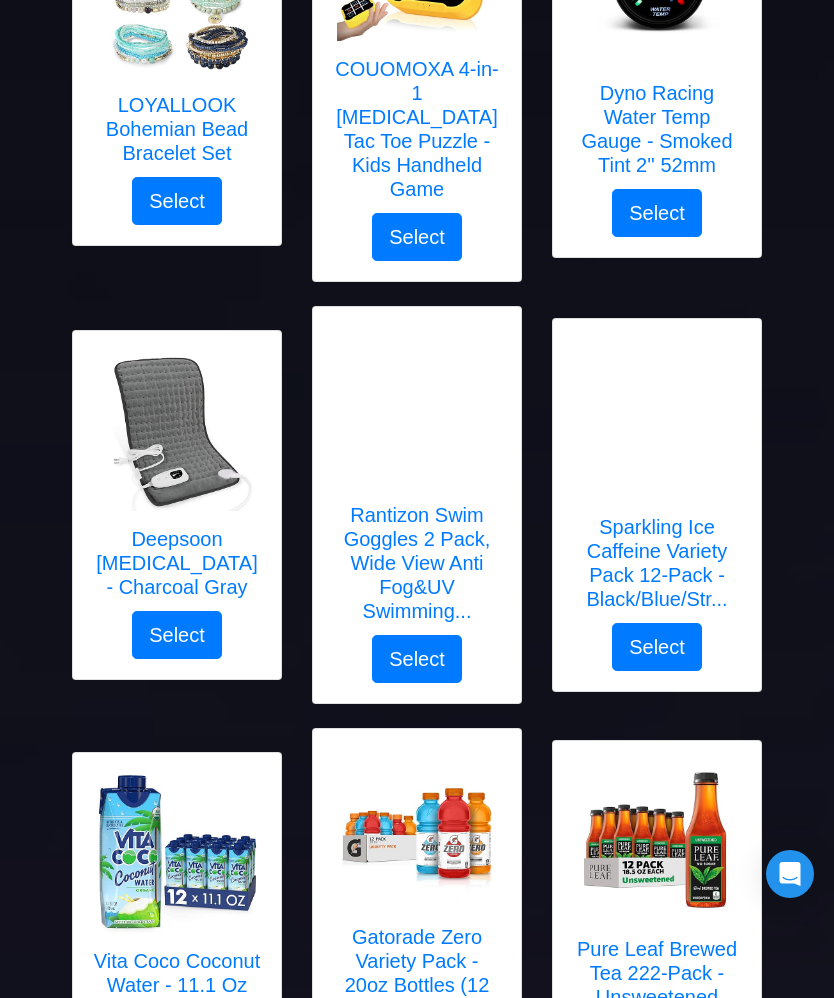 click on "Deepsoon Heating Pad - Charcoal Gray" at bounding box center [177, 481] 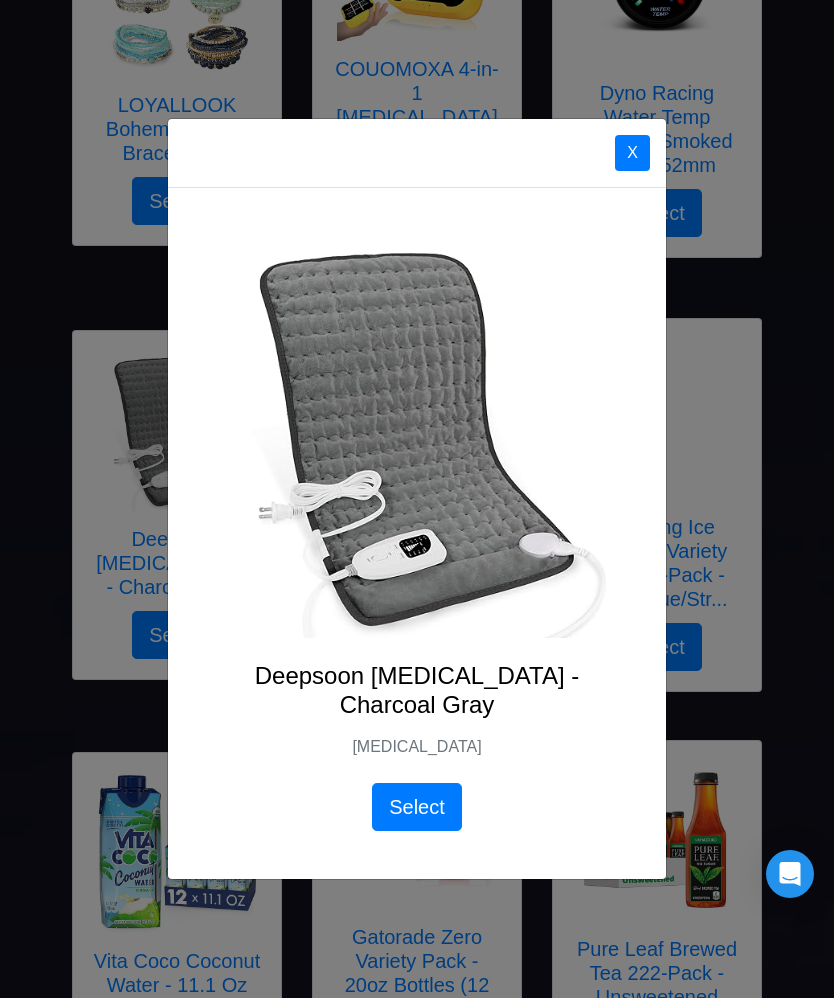 click on "X" at bounding box center (632, 153) 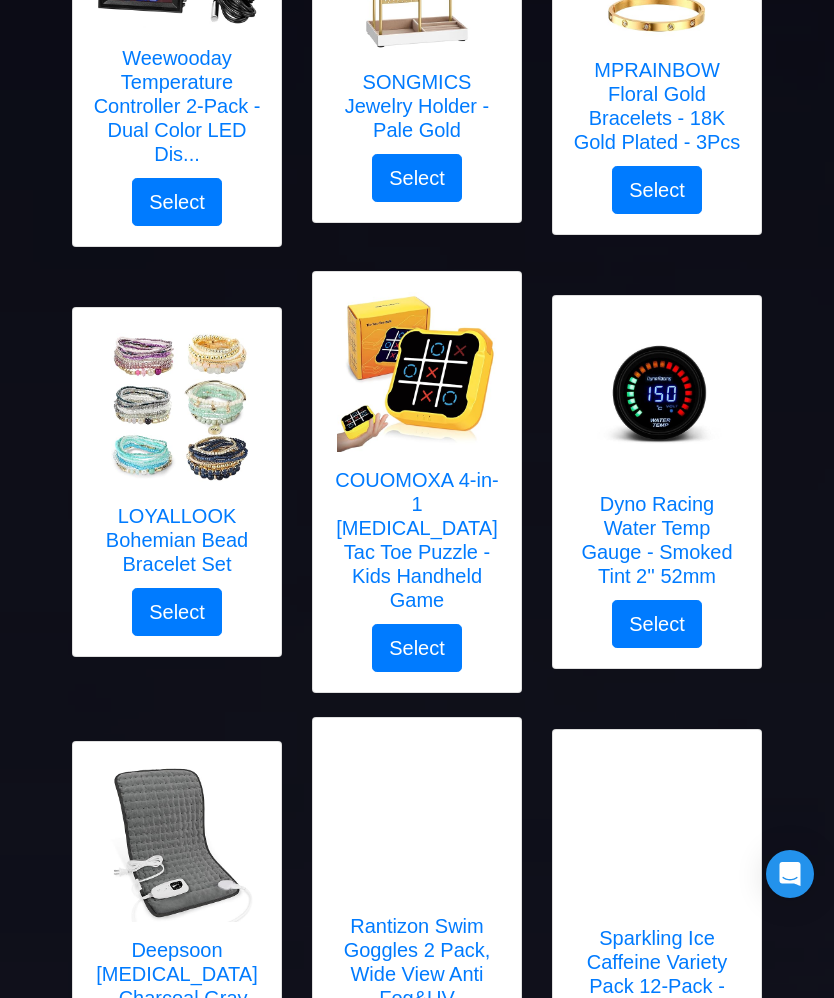 scroll, scrollTop: 876, scrollLeft: 0, axis: vertical 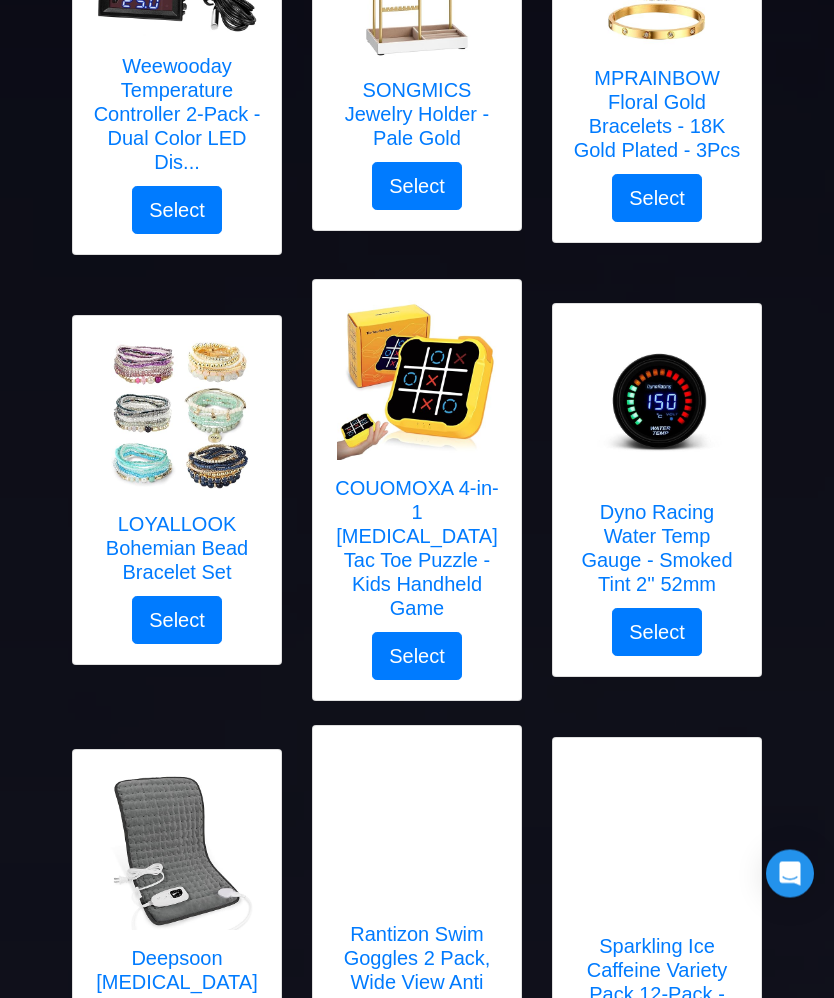 click on "COUOMOXA 4-in-1 Tic Tac Toe Puzzle - Kids Handheld Game" at bounding box center [417, 549] 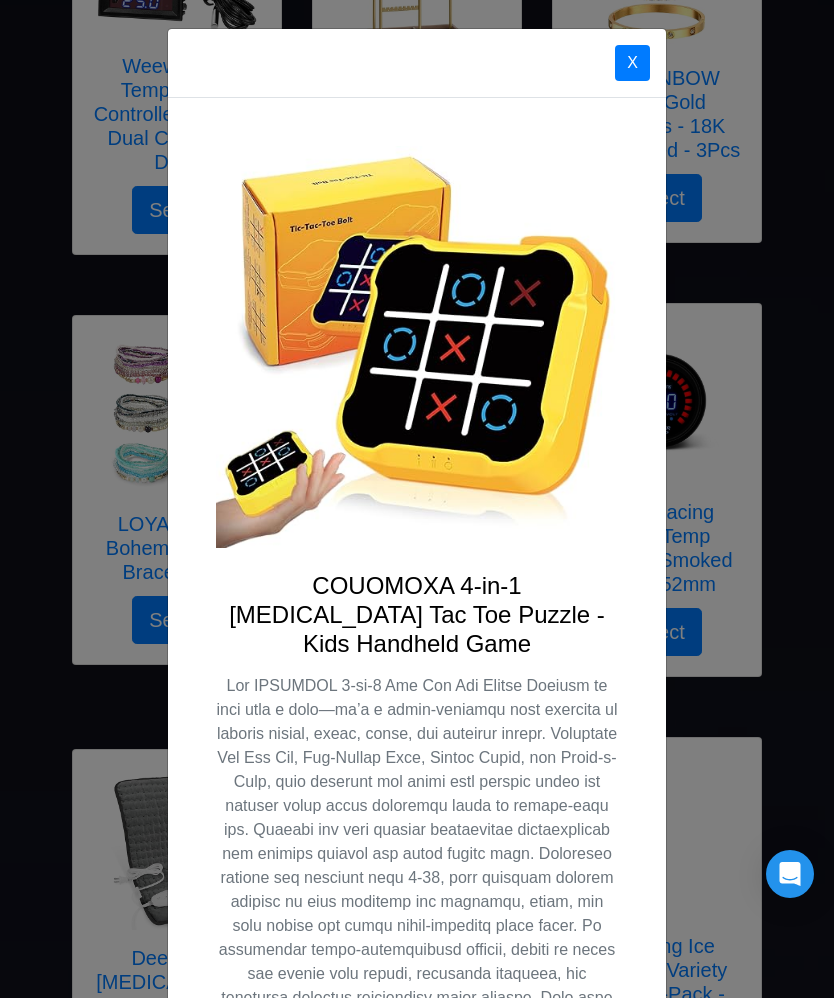 click on "X" at bounding box center [632, 63] 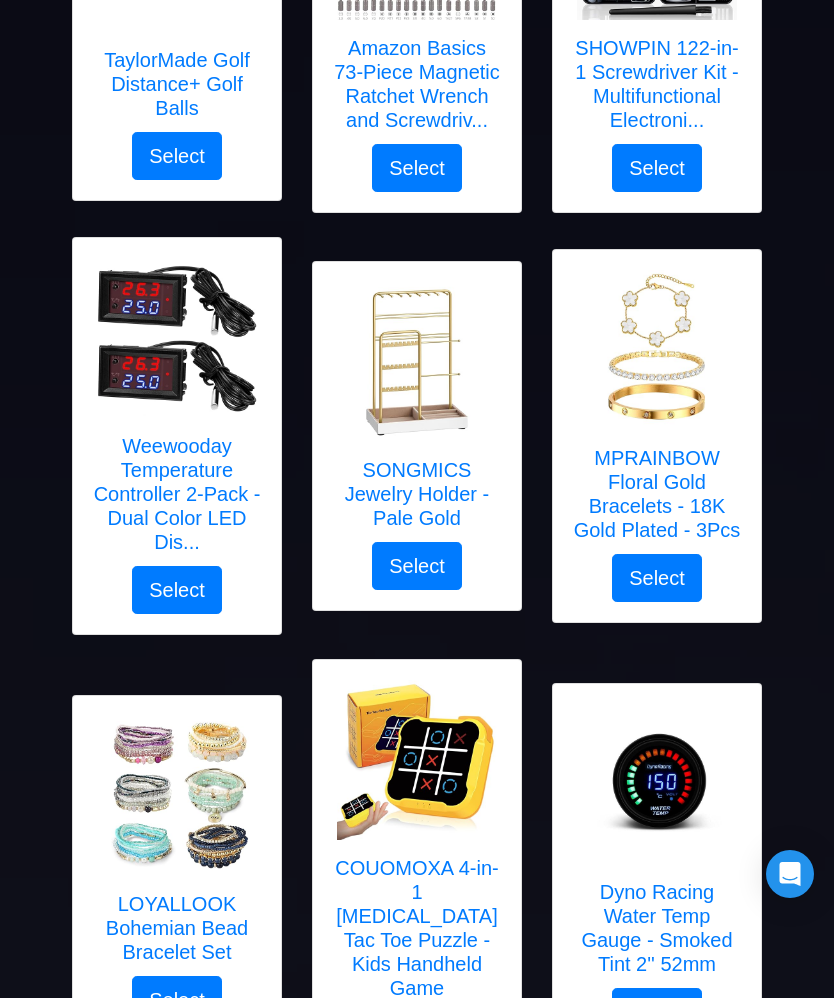 scroll, scrollTop: 495, scrollLeft: 0, axis: vertical 